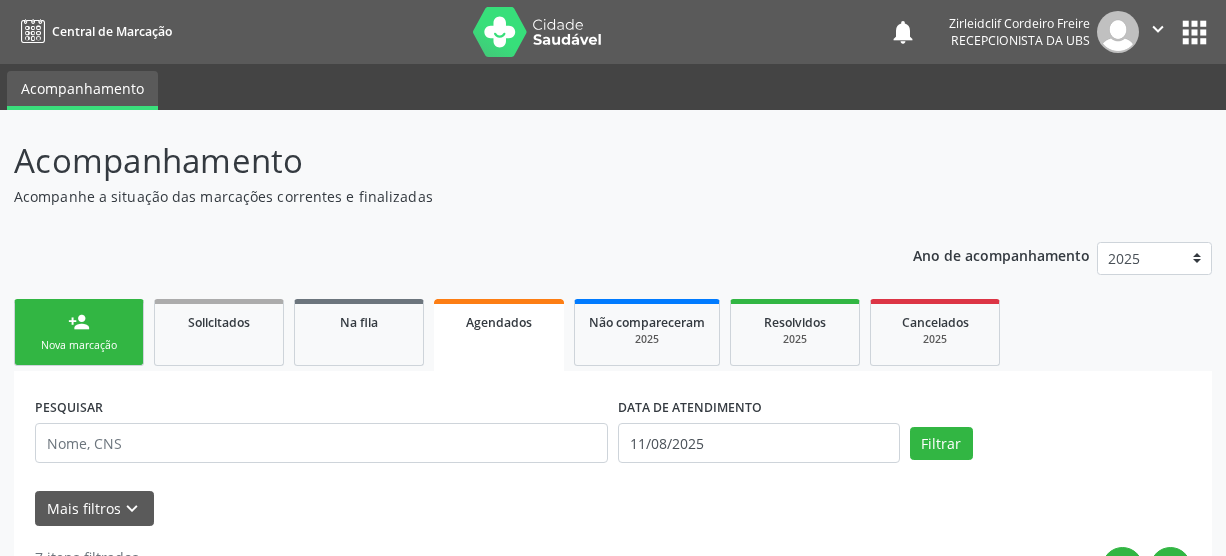 scroll, scrollTop: 909, scrollLeft: 0, axis: vertical 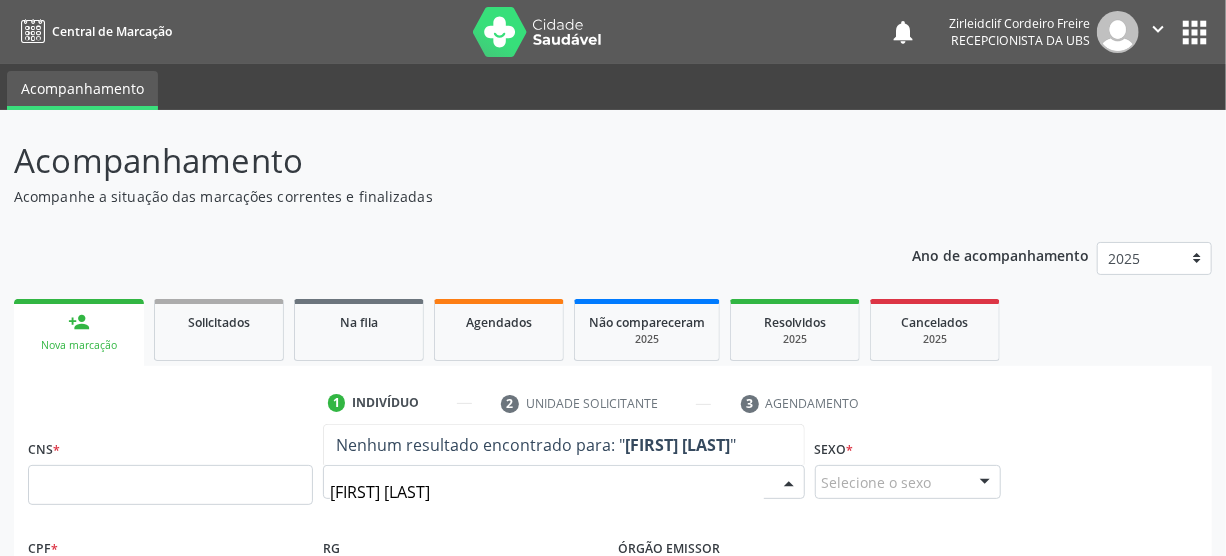 type on "[FIRST] [LAST]" 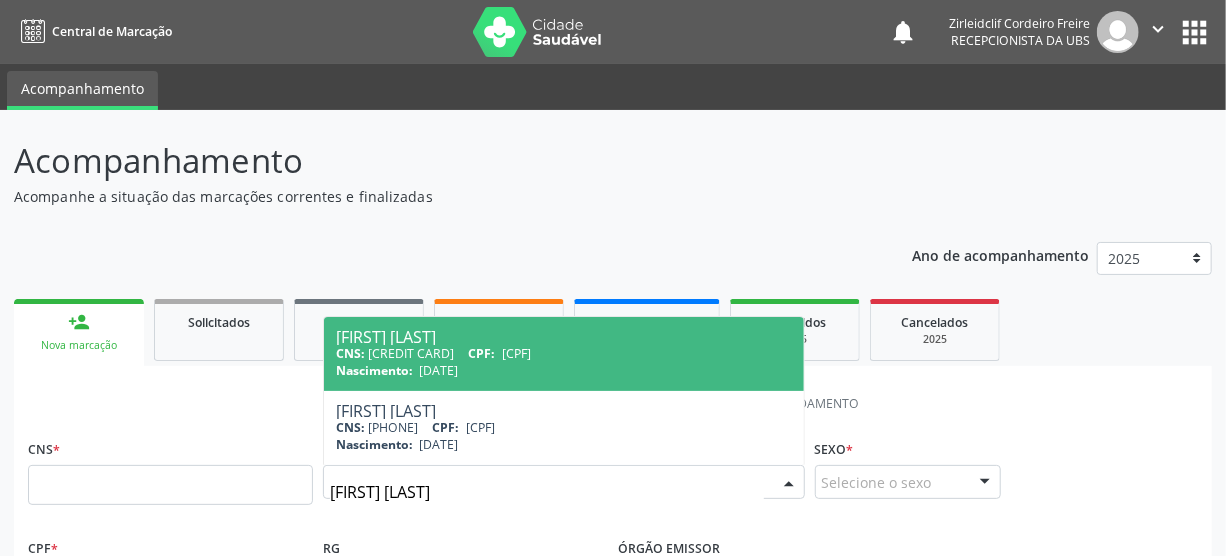 click on "CNS:
[PHONE]
CPF:
[CPF]" at bounding box center [564, 353] 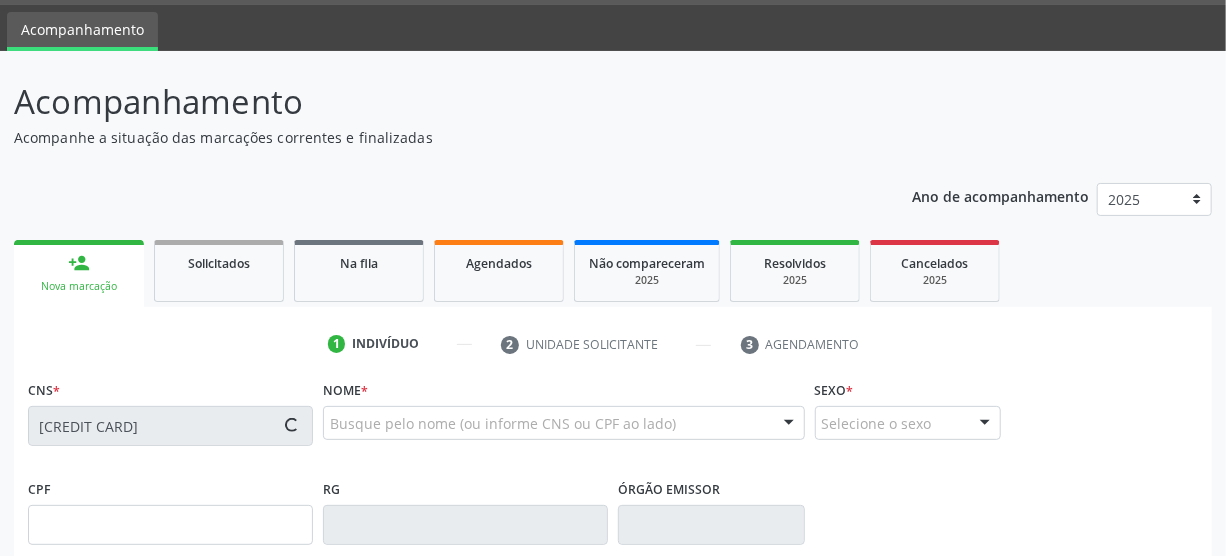 type on "[CPF]" 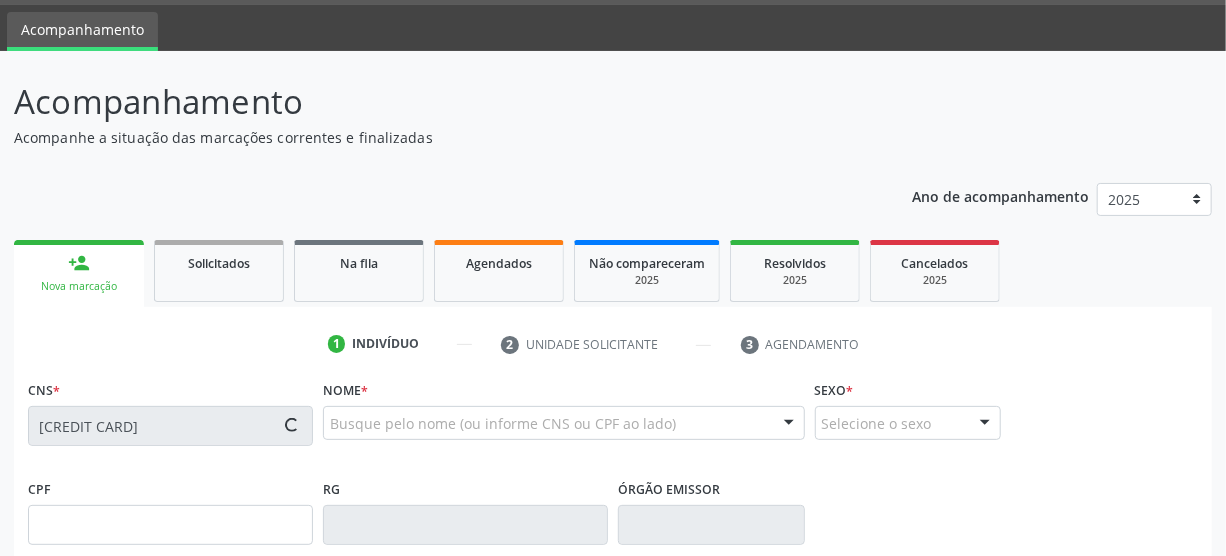 type on "[DATE]" 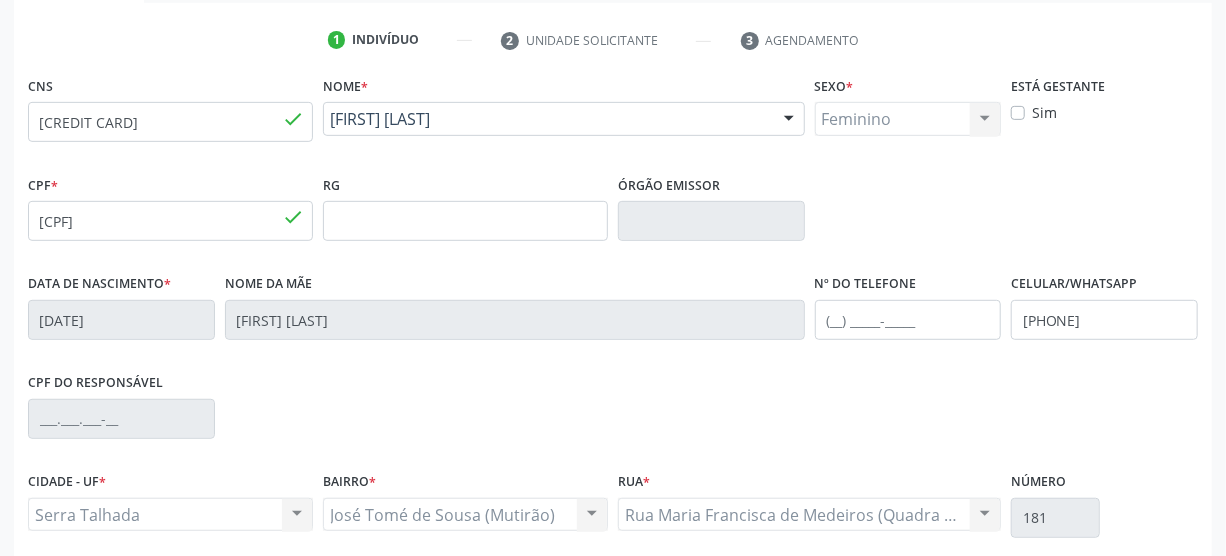 scroll, scrollTop: 527, scrollLeft: 0, axis: vertical 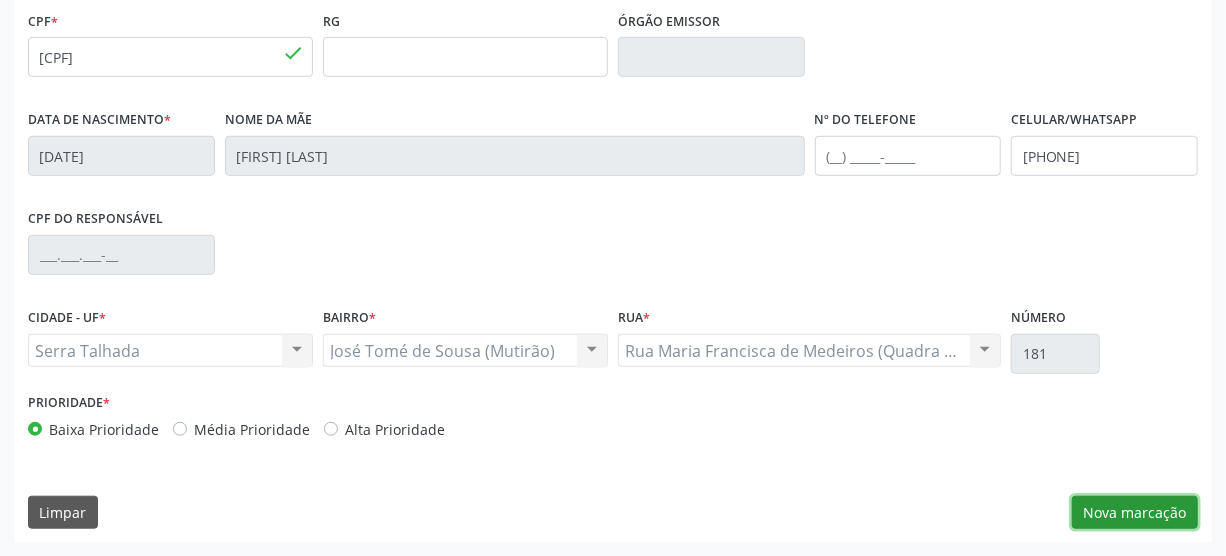 click on "Nova marcação" at bounding box center (1135, 513) 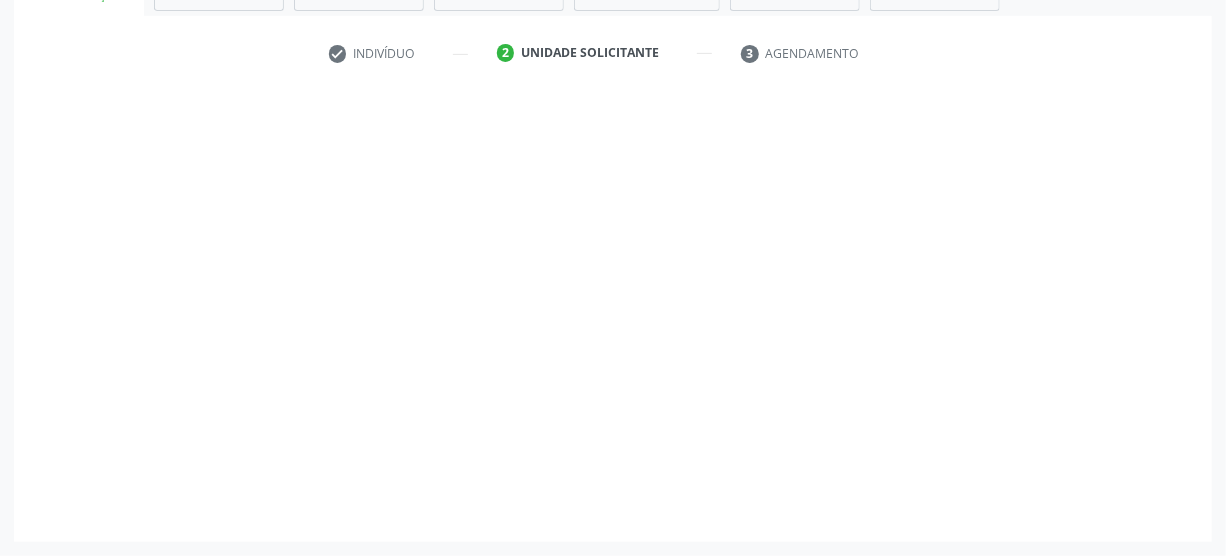 scroll, scrollTop: 348, scrollLeft: 0, axis: vertical 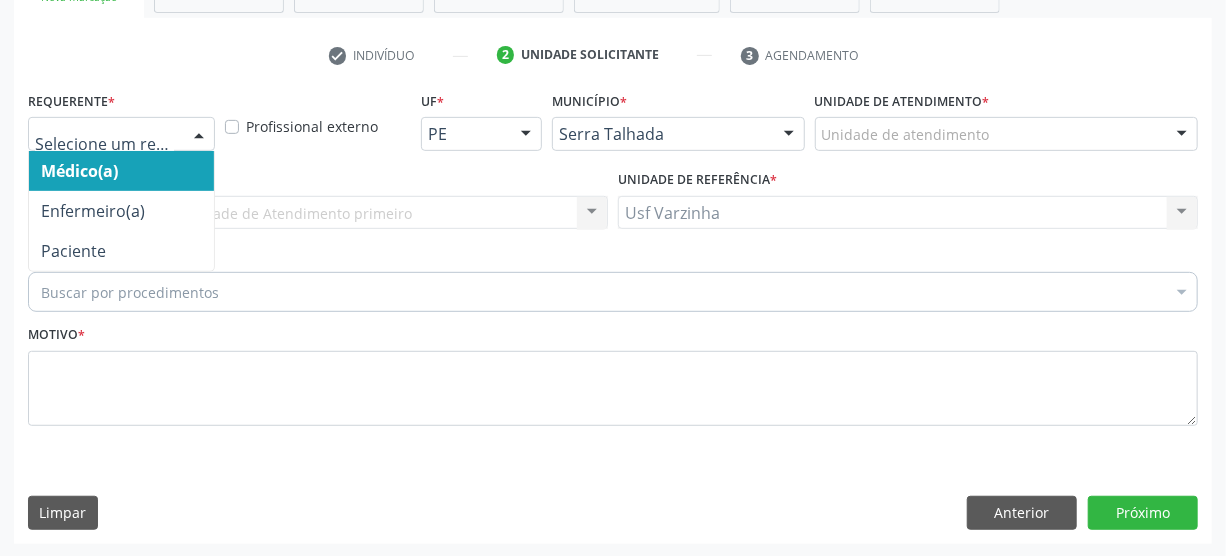 click at bounding box center [199, 135] 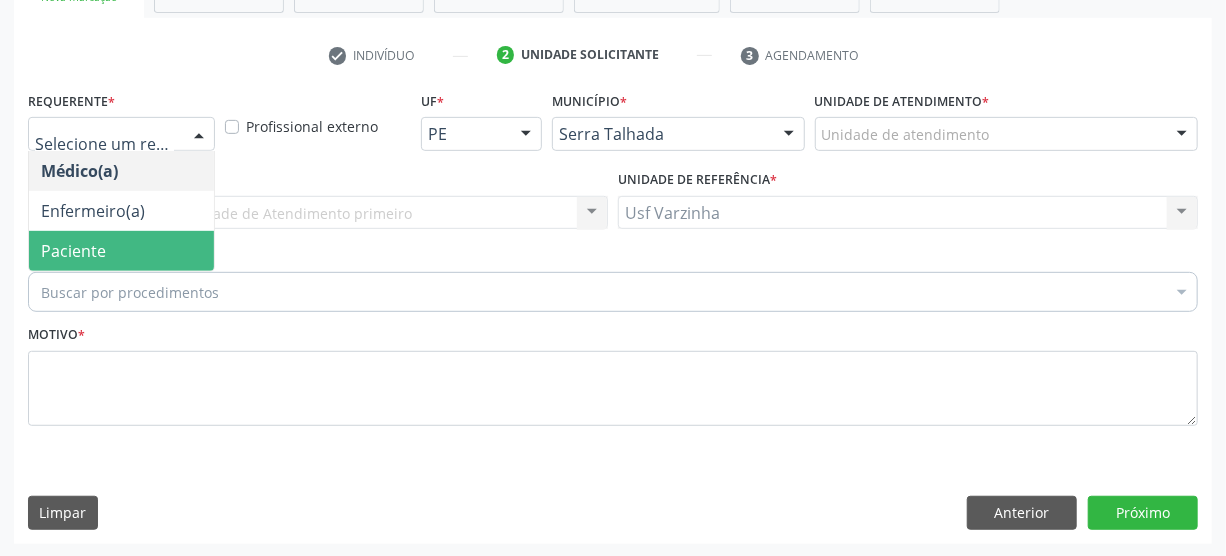 click on "Paciente" at bounding box center (121, 251) 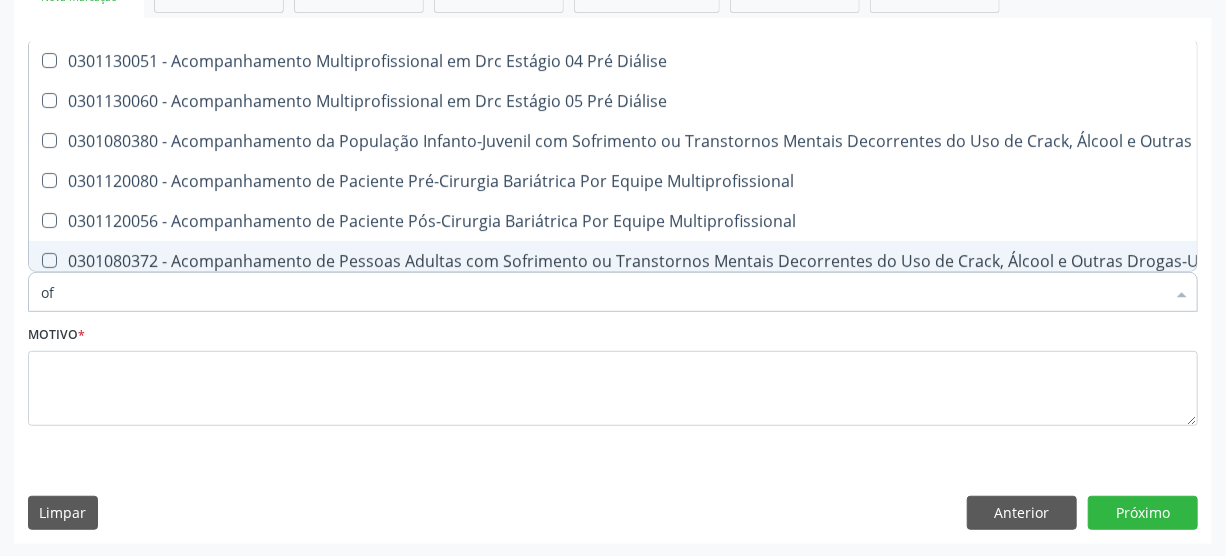 type on "o" 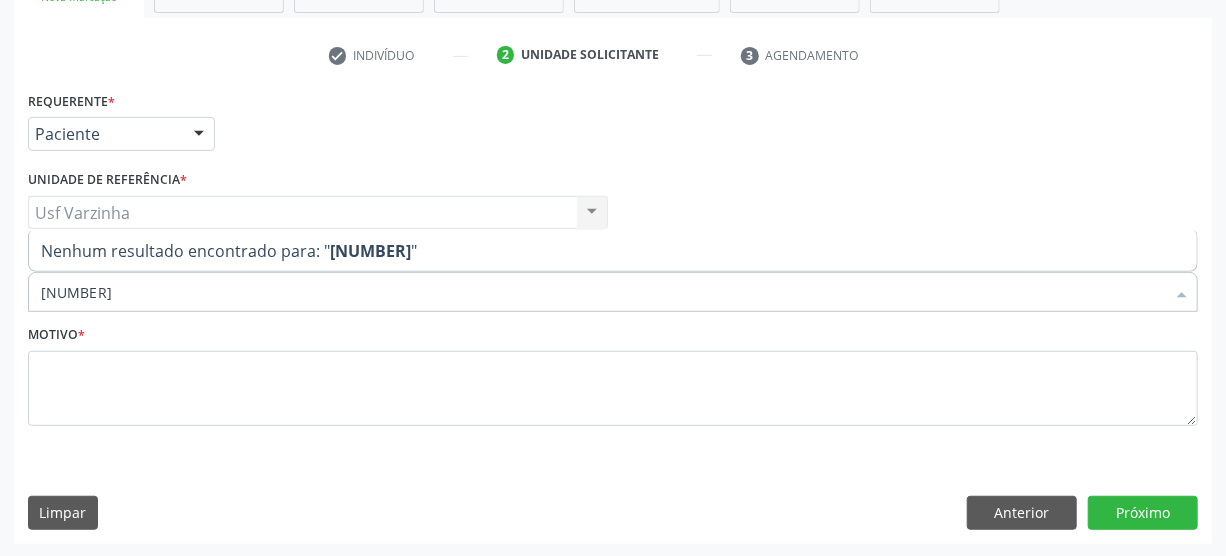 type on "[NUMBER]" 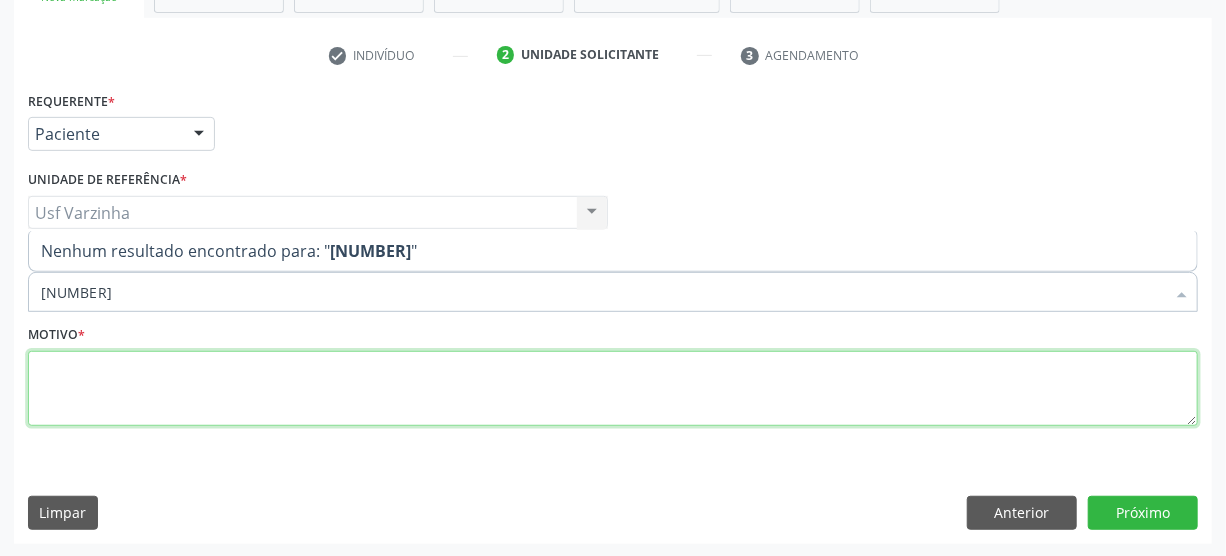 click at bounding box center [613, 389] 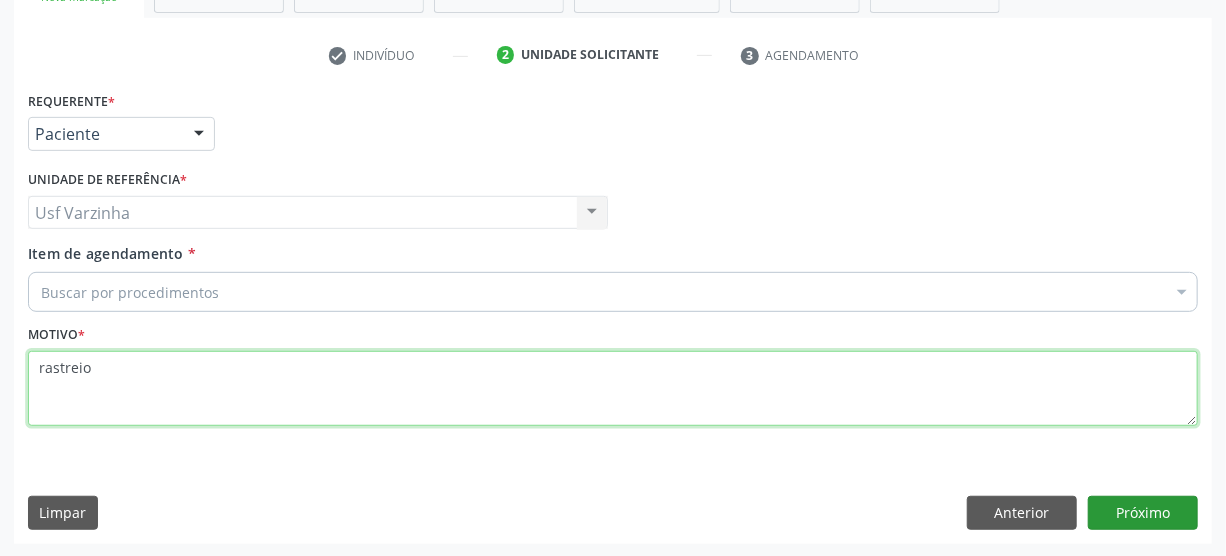 type on "rastreio" 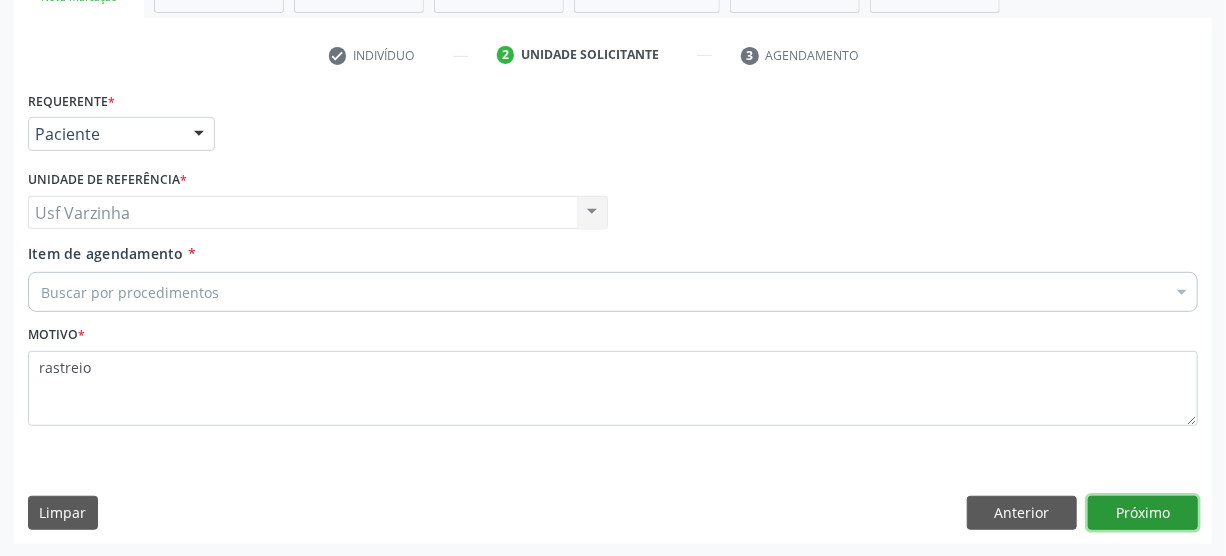 click on "Próximo" at bounding box center (1143, 513) 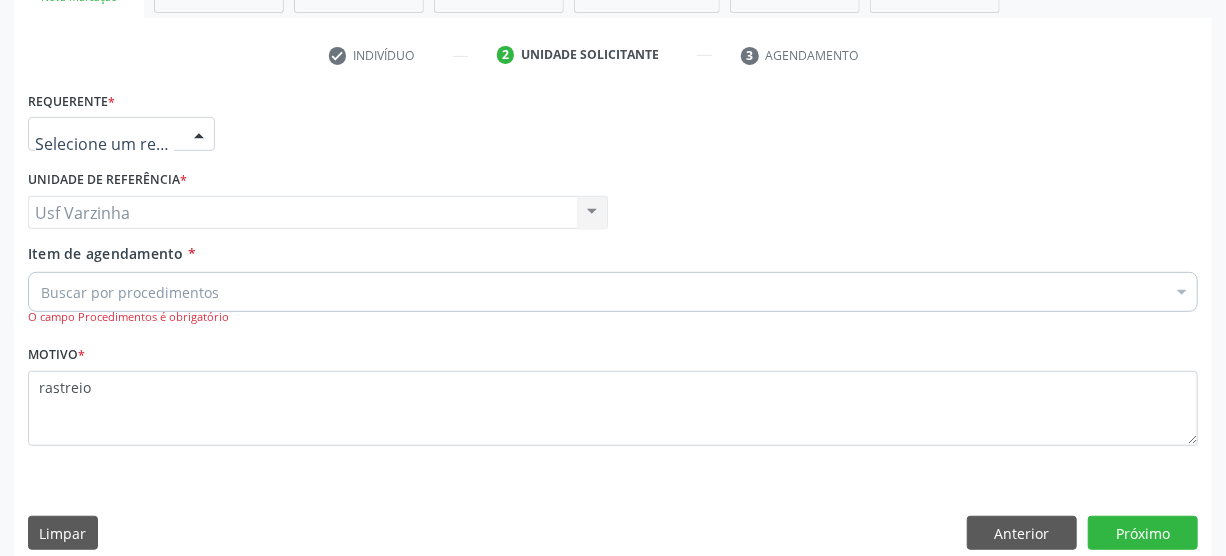 click at bounding box center [199, 135] 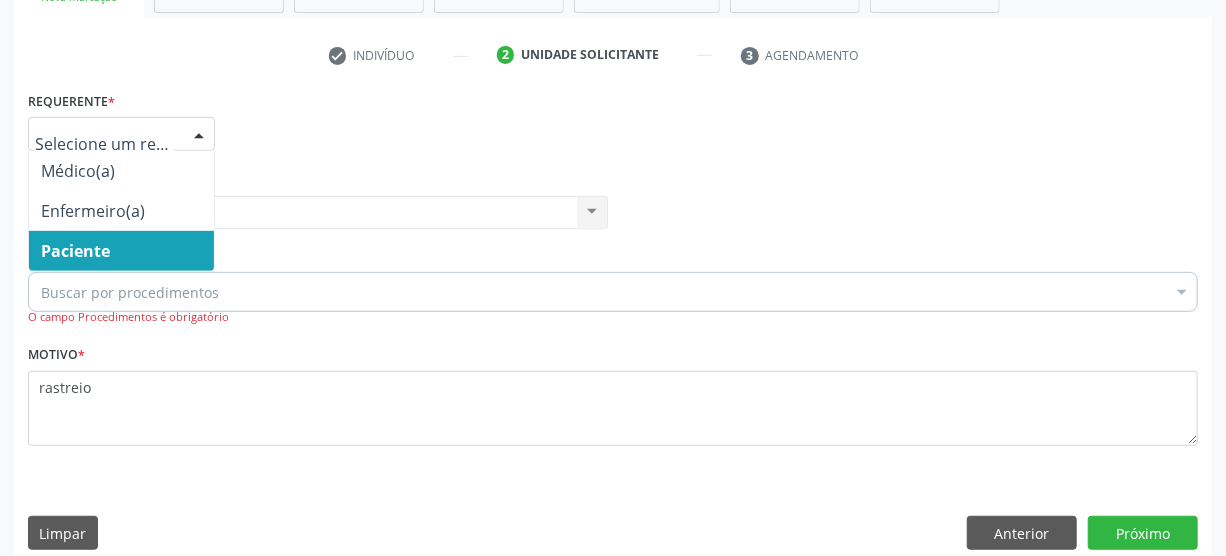 click on "Paciente" at bounding box center (121, 251) 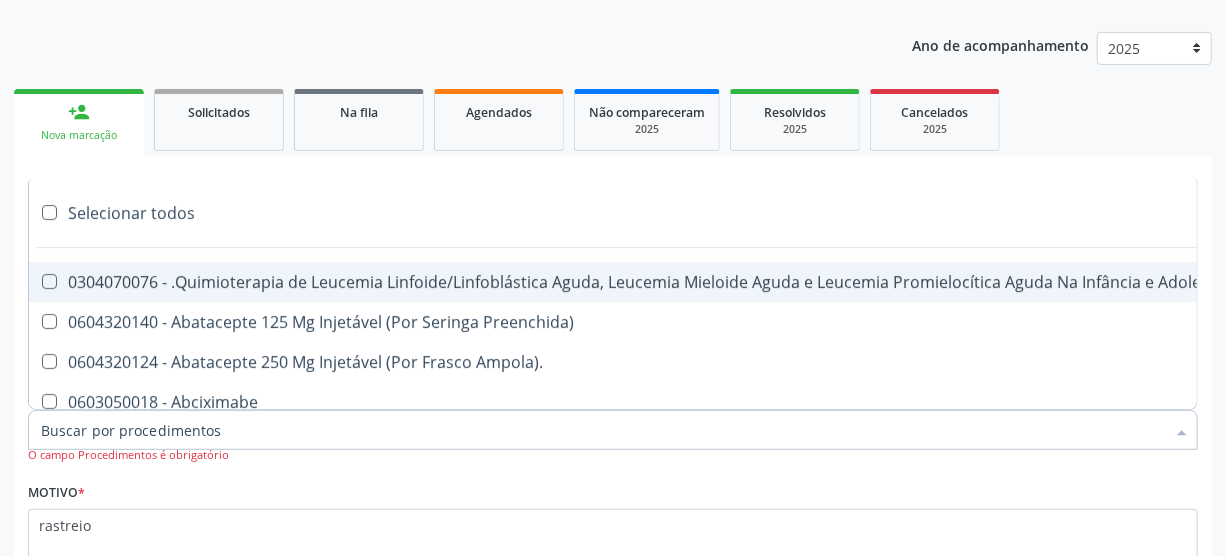 scroll, scrollTop: 166, scrollLeft: 0, axis: vertical 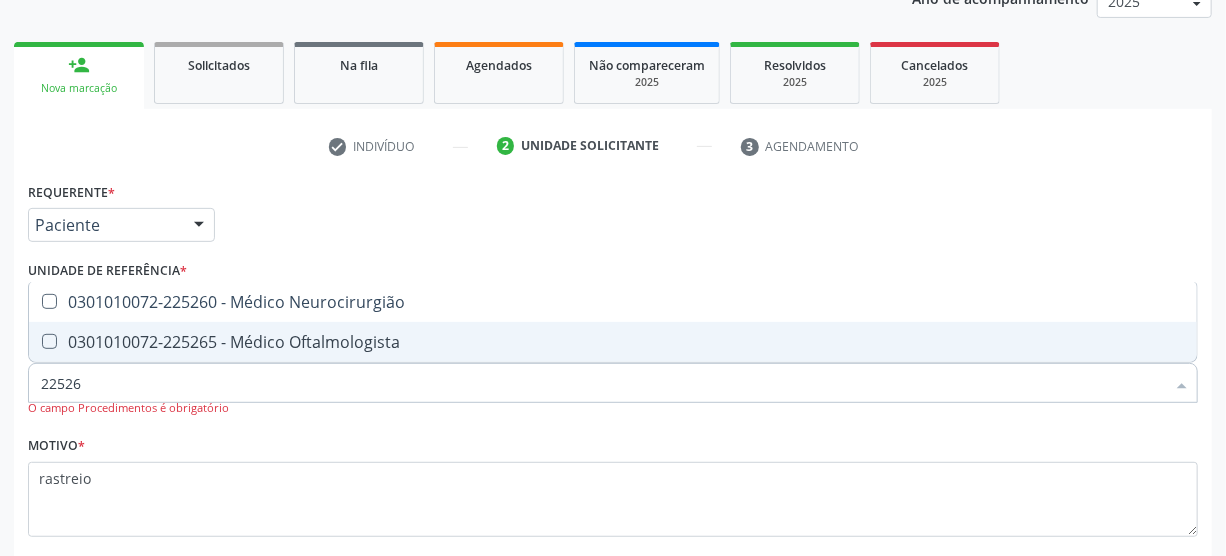 type on "[NUMBER]" 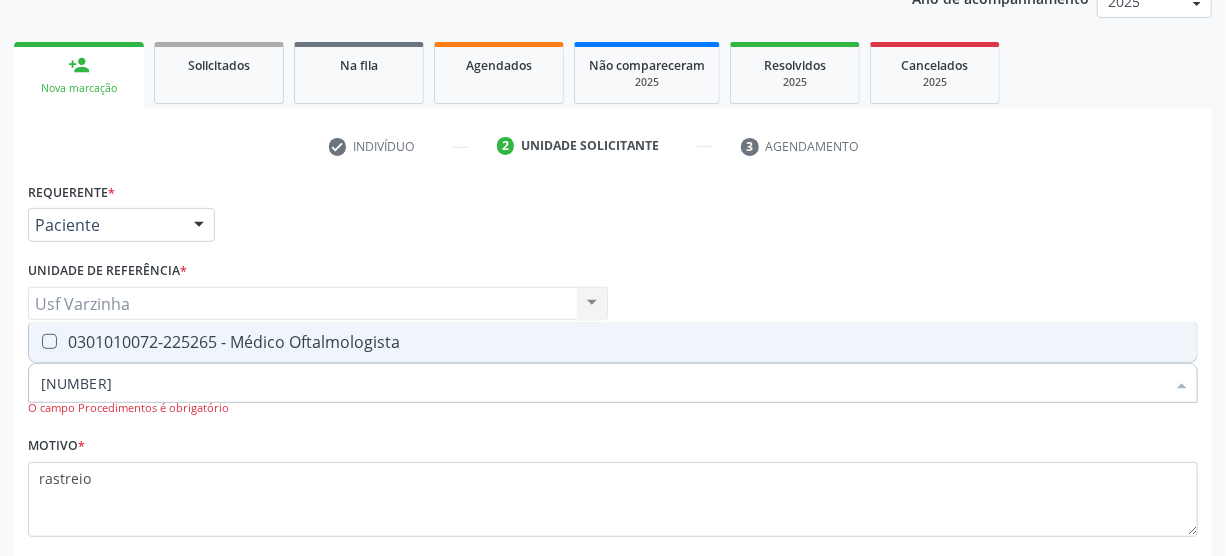 drag, startPoint x: 41, startPoint y: 340, endPoint x: 54, endPoint y: 348, distance: 15.264338 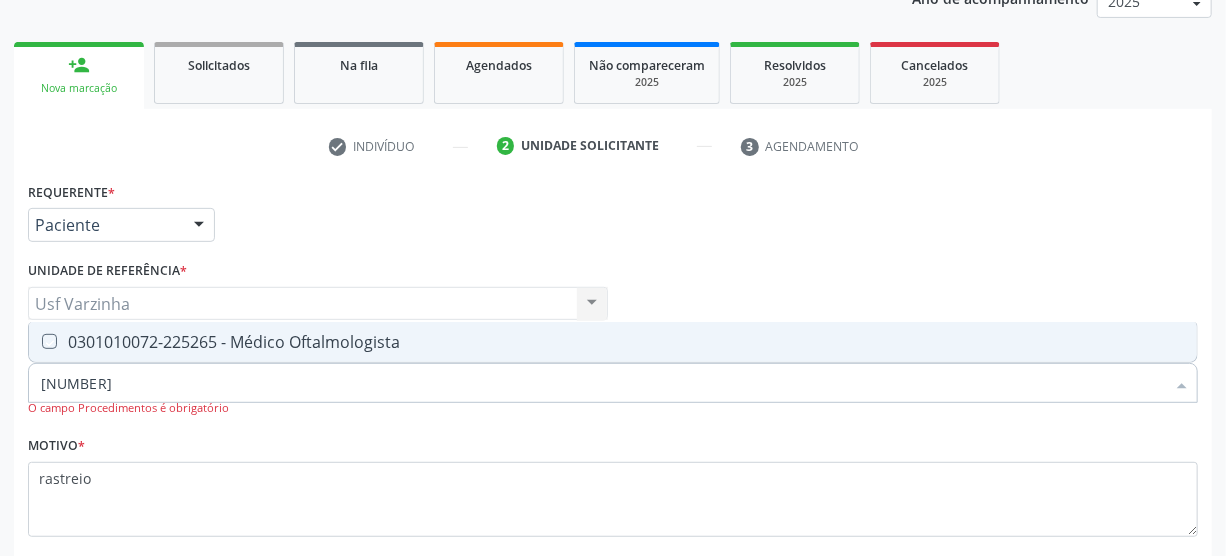 click at bounding box center (35, 341) 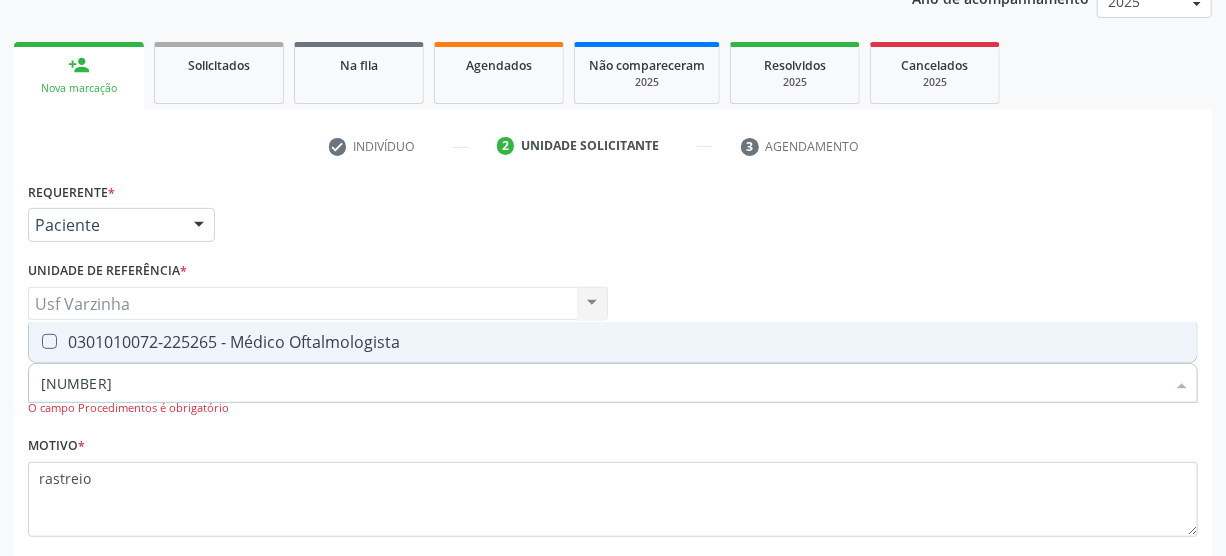 checkbox on "true" 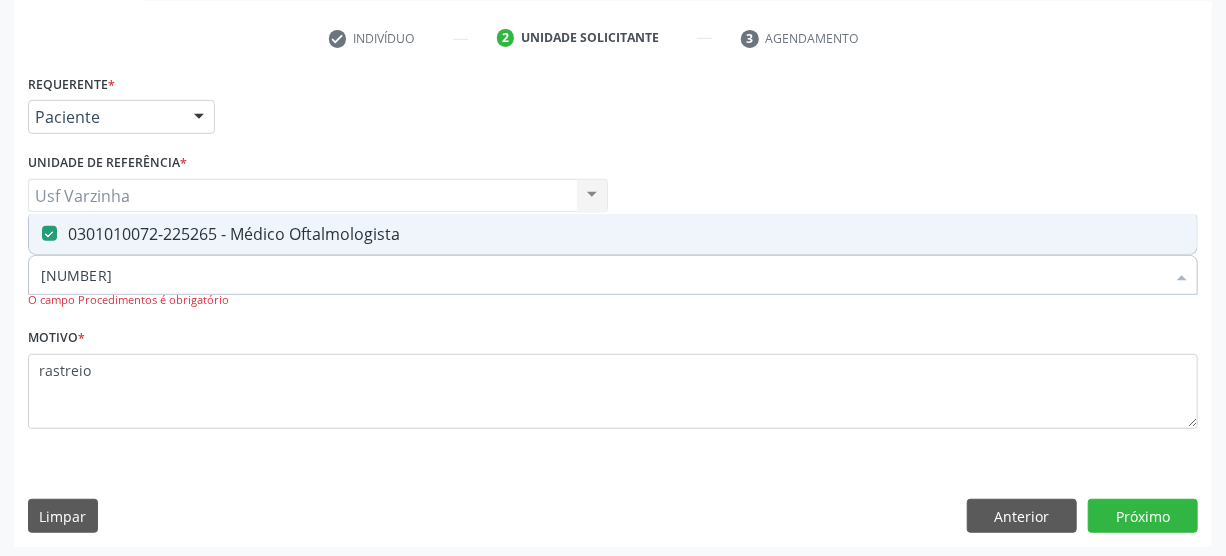 scroll, scrollTop: 368, scrollLeft: 0, axis: vertical 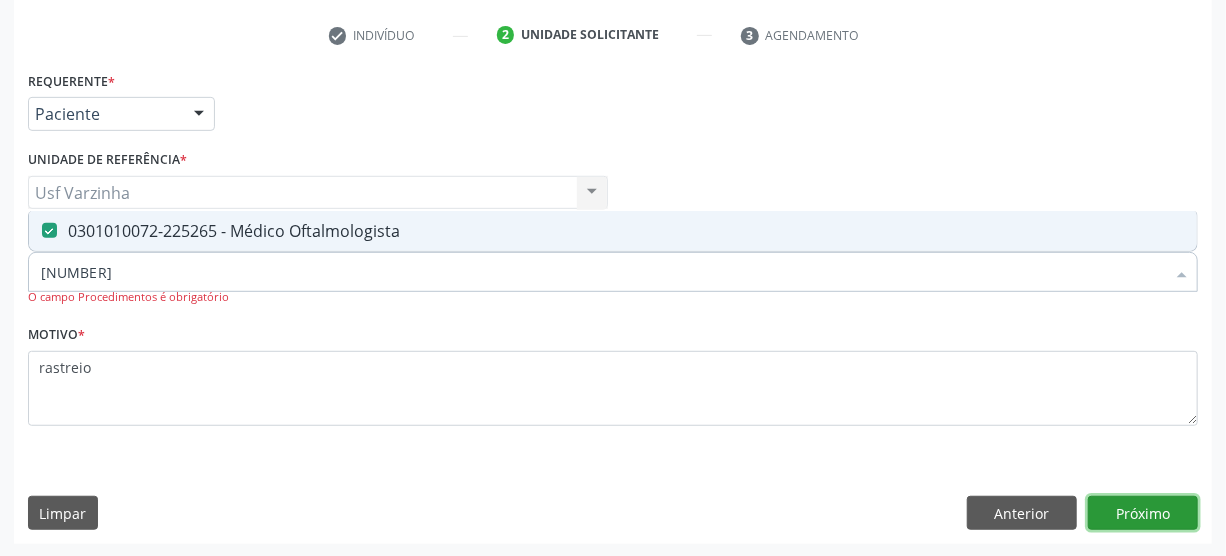 click on "Próximo" at bounding box center (1143, 513) 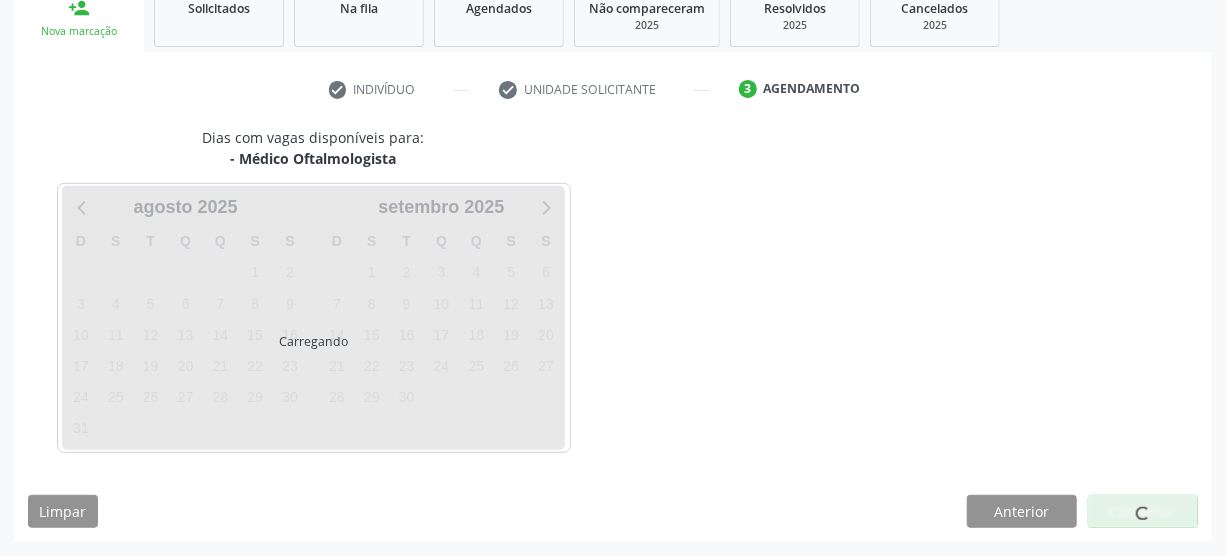 scroll, scrollTop: 312, scrollLeft: 0, axis: vertical 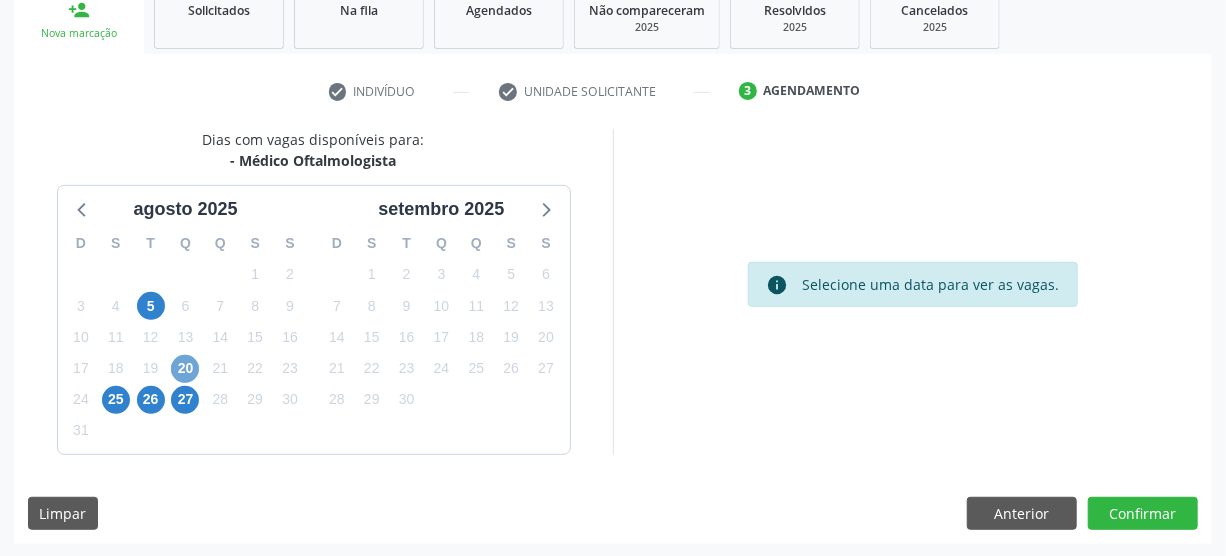 click on "20" at bounding box center [185, 369] 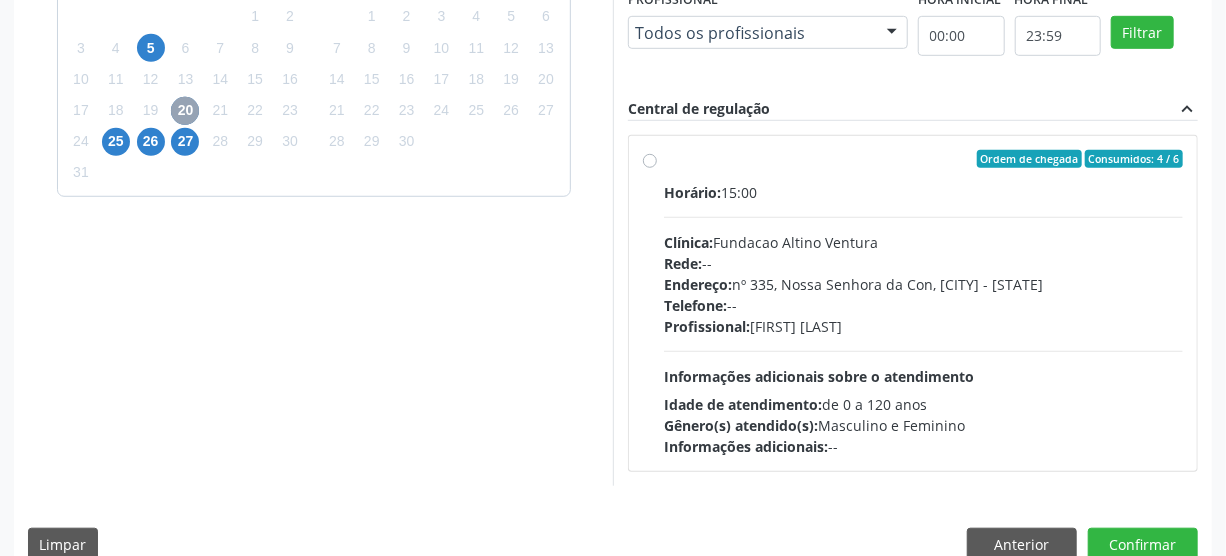 scroll, scrollTop: 585, scrollLeft: 0, axis: vertical 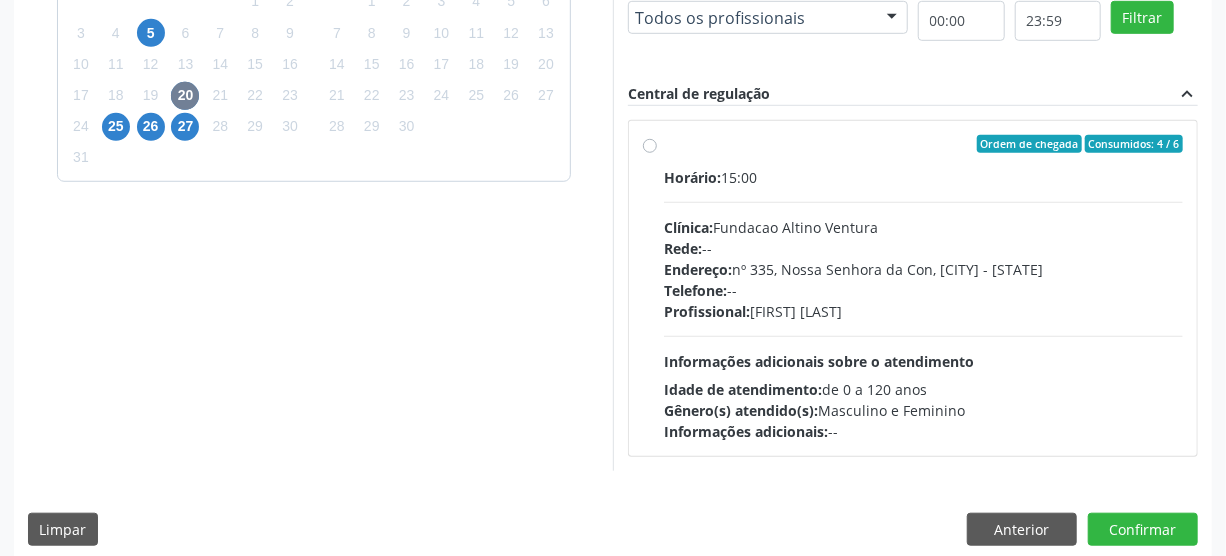 click on "Ordem de chegada
Consumidos: 4 / 6
Horário:   15:00
Clínica:  Fundacao Altino Ventura
Rede:
--
Endereço:   nº 335, Nossa Senhora da Con, [CITY] - [STATE]
Telefone:   --
Profissional:
[FIRST] [LAST]
Informações adicionais sobre o atendimento
Idade de atendimento:
de 0 a 120 anos
Gênero(s) atendido(s):
Masculino e Feminino
Informações adicionais:
--" at bounding box center [923, 288] 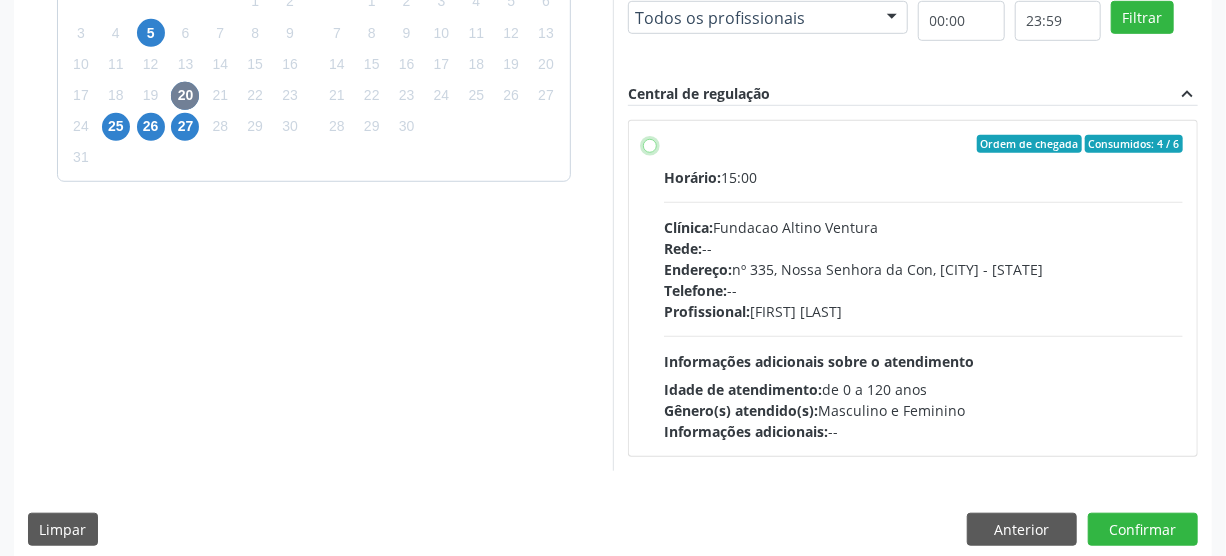 click on "Ordem de chegada
Consumidos: 4 / 6
Horário:   15:00
Clínica:  Fundacao Altino Ventura
Rede:
--
Endereço:   nº 335, Nossa Senhora da Con, [CITY] - [STATE]
Telefone:   --
Profissional:
[FIRST] [LAST]
Informações adicionais sobre o atendimento
Idade de atendimento:
de 0 a 120 anos
Gênero(s) atendido(s):
Masculino e Feminino
Informações adicionais:
--" at bounding box center [650, 144] 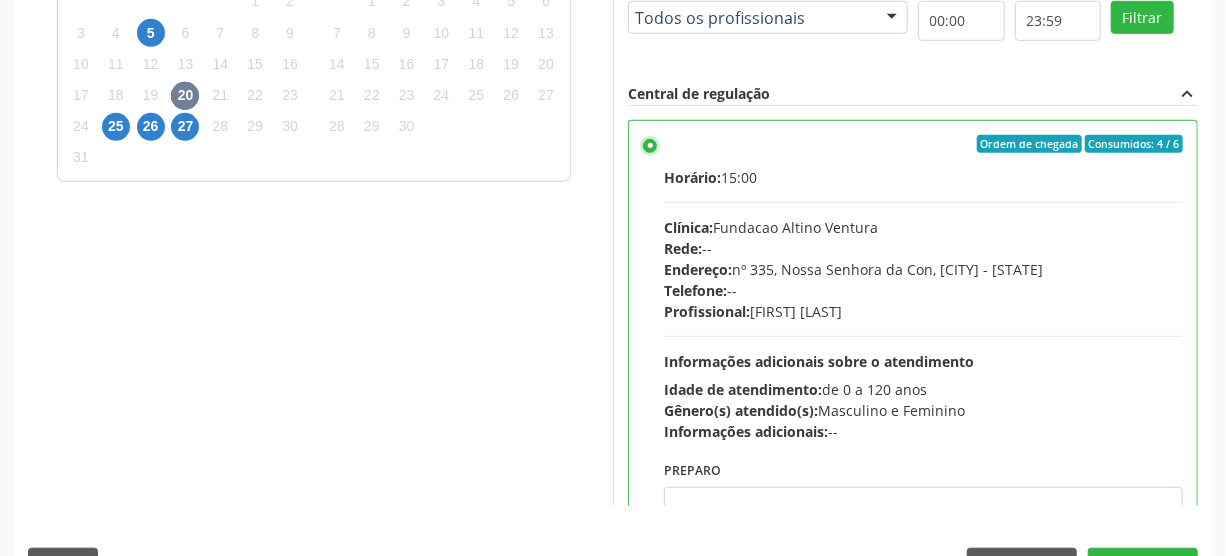 scroll, scrollTop: 99, scrollLeft: 0, axis: vertical 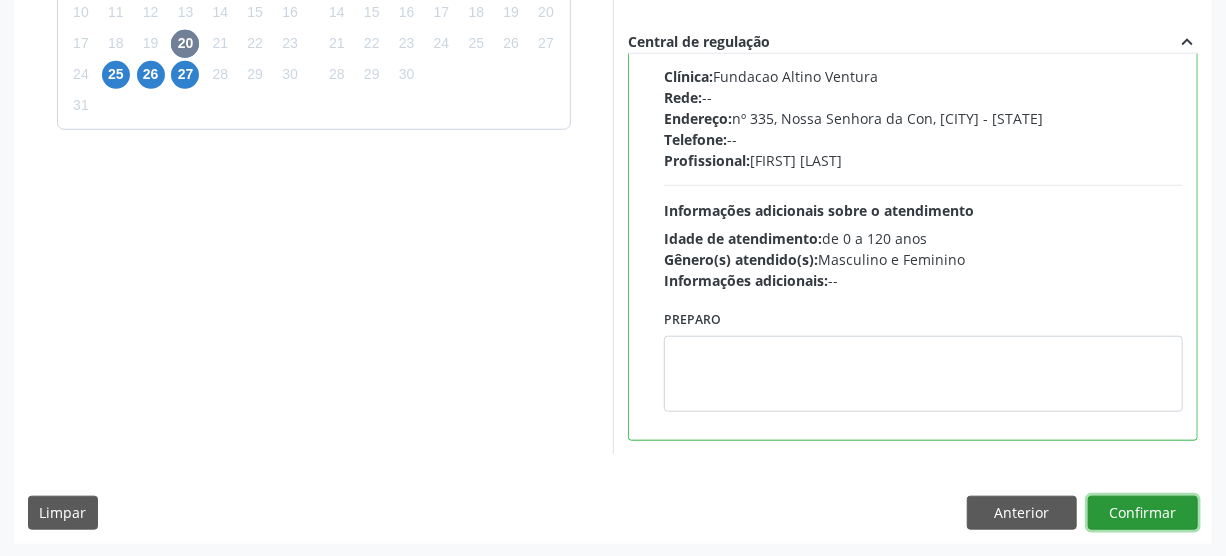 click on "Confirmar" at bounding box center [1143, 513] 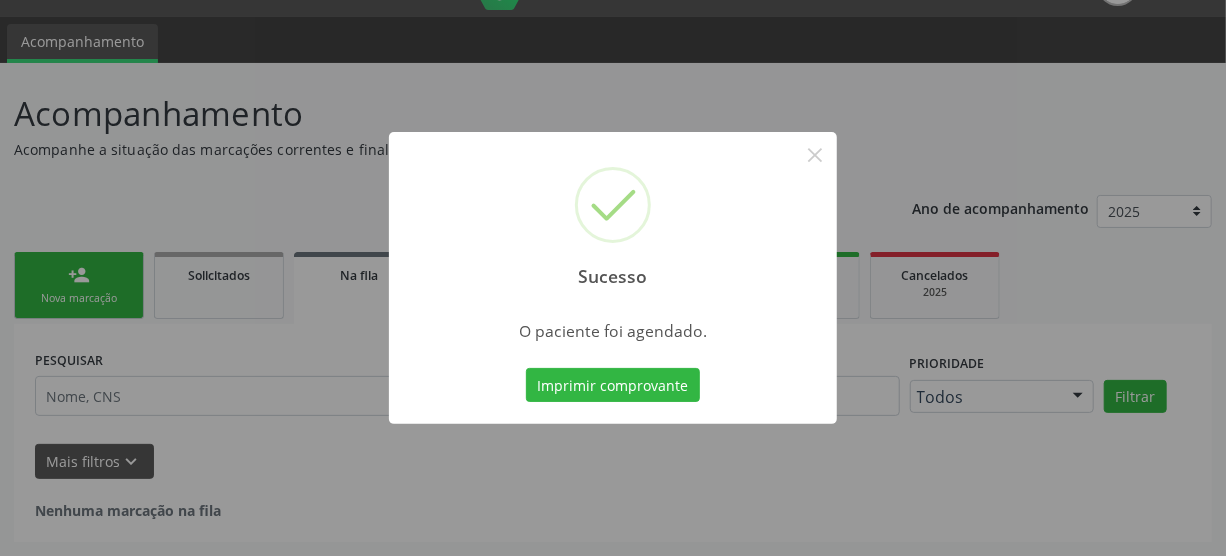 scroll, scrollTop: 45, scrollLeft: 0, axis: vertical 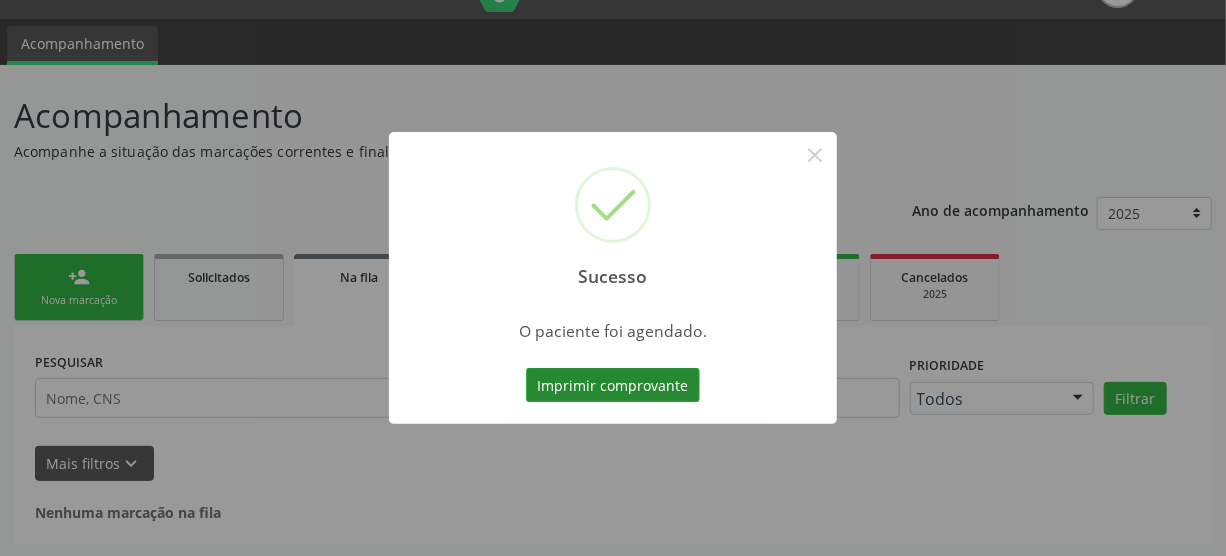 click on "Imprimir comprovante" at bounding box center (613, 385) 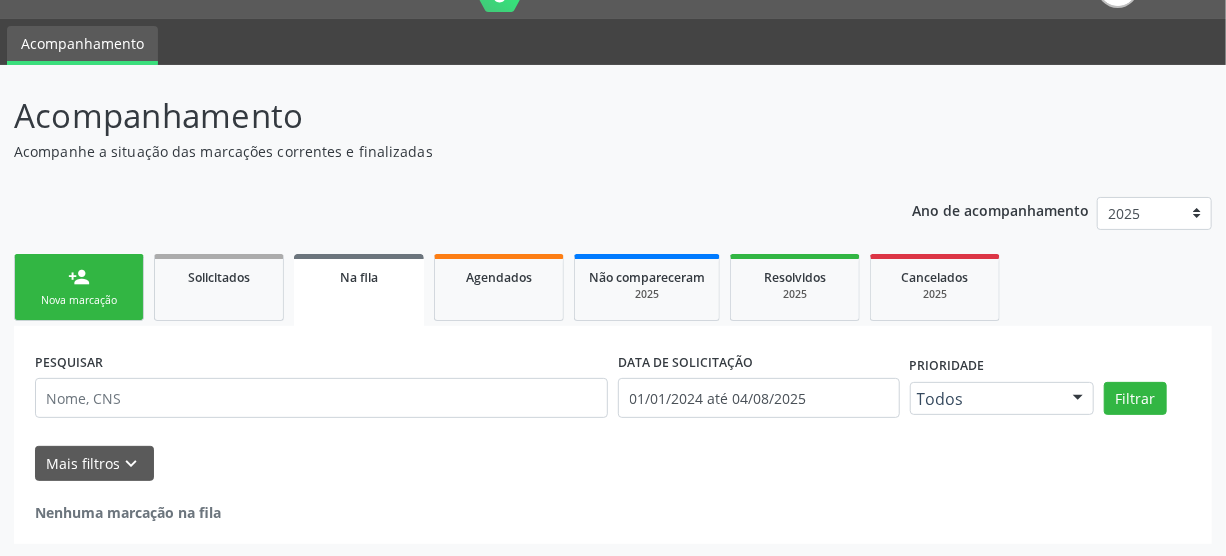 click on "person_add
Nova marcação" at bounding box center [79, 287] 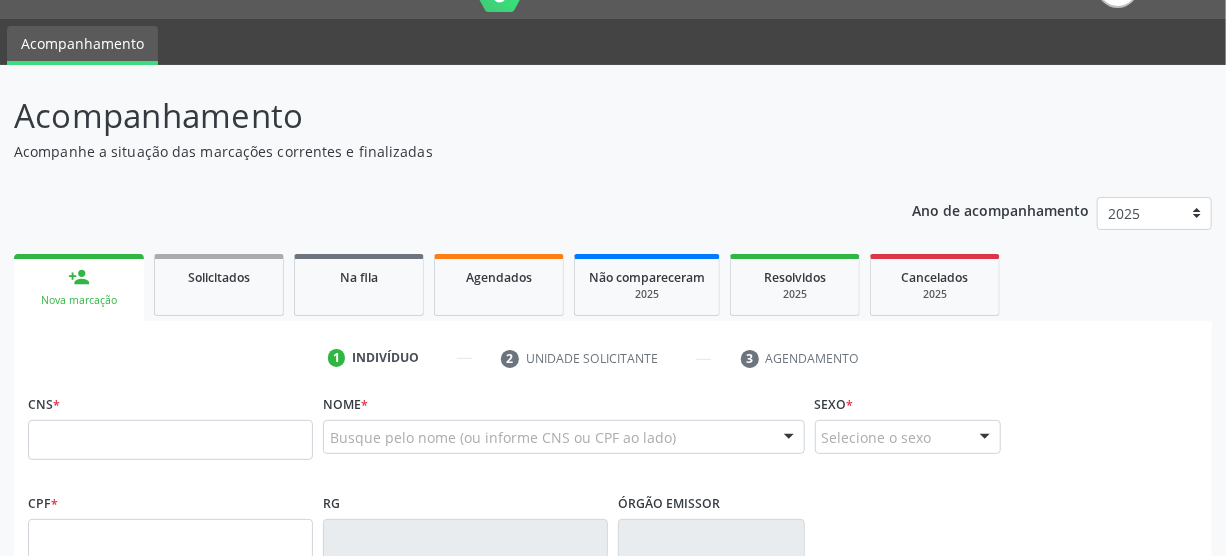 scroll, scrollTop: 136, scrollLeft: 0, axis: vertical 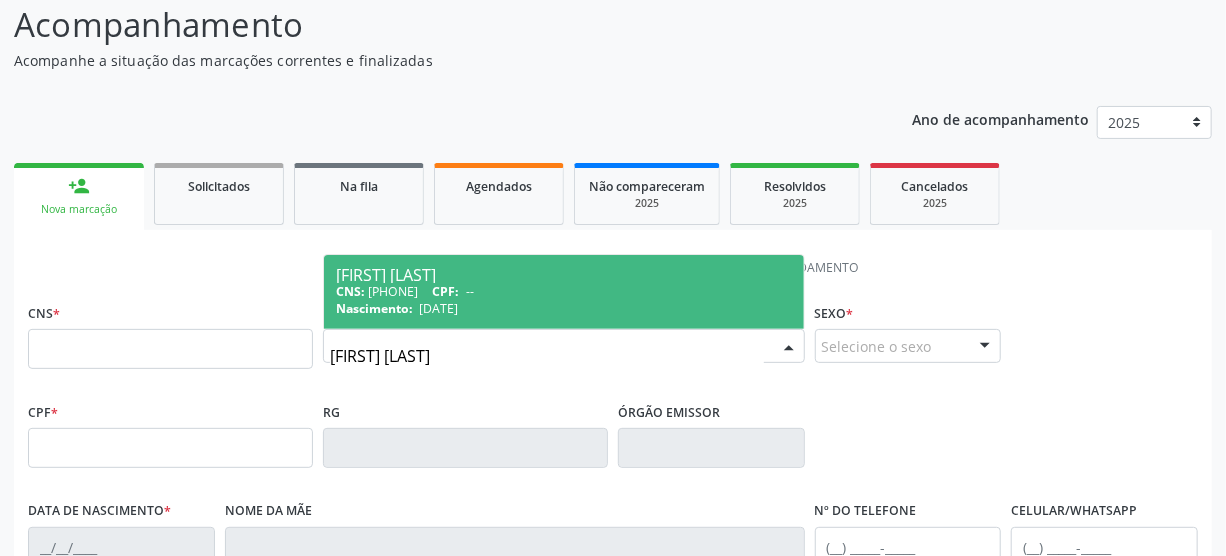 type on "[FIRST] [LAST]" 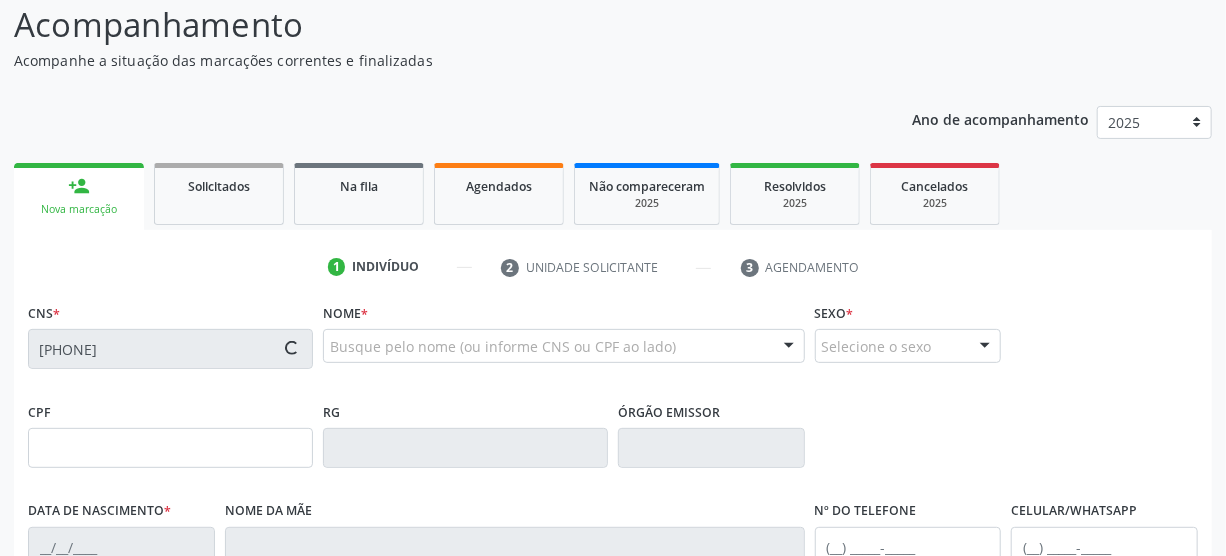 type on "[DATE]" 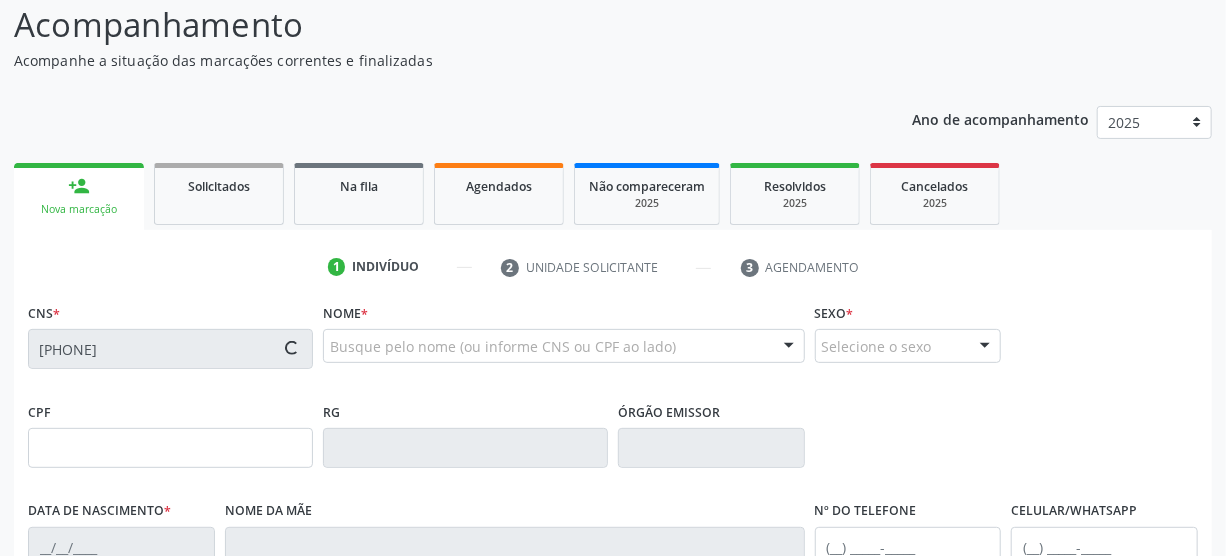 type on "[FIRST] [LAST]" 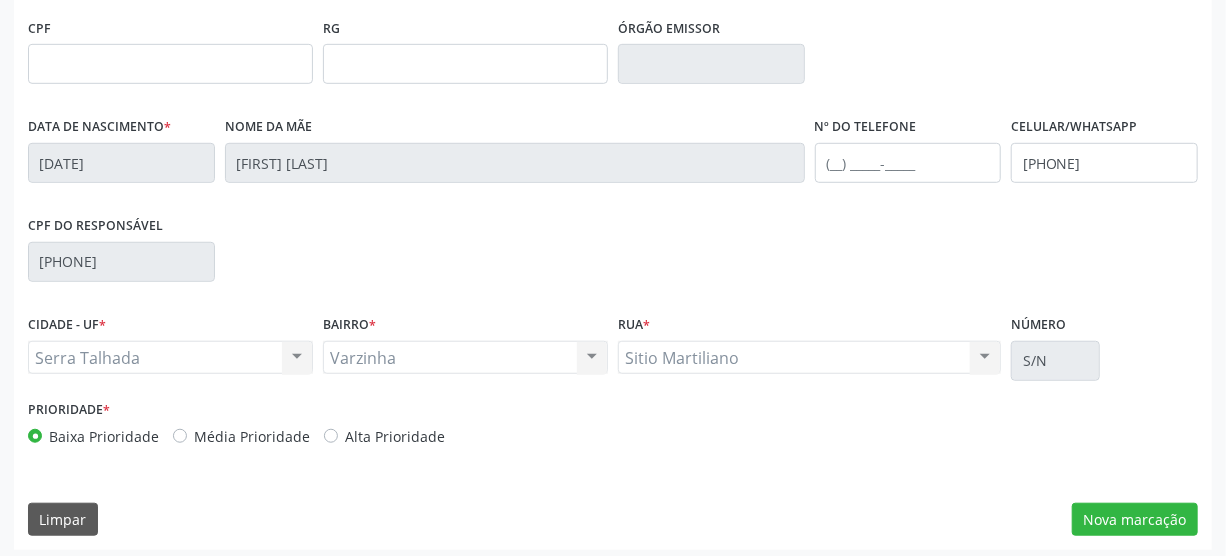 scroll, scrollTop: 527, scrollLeft: 0, axis: vertical 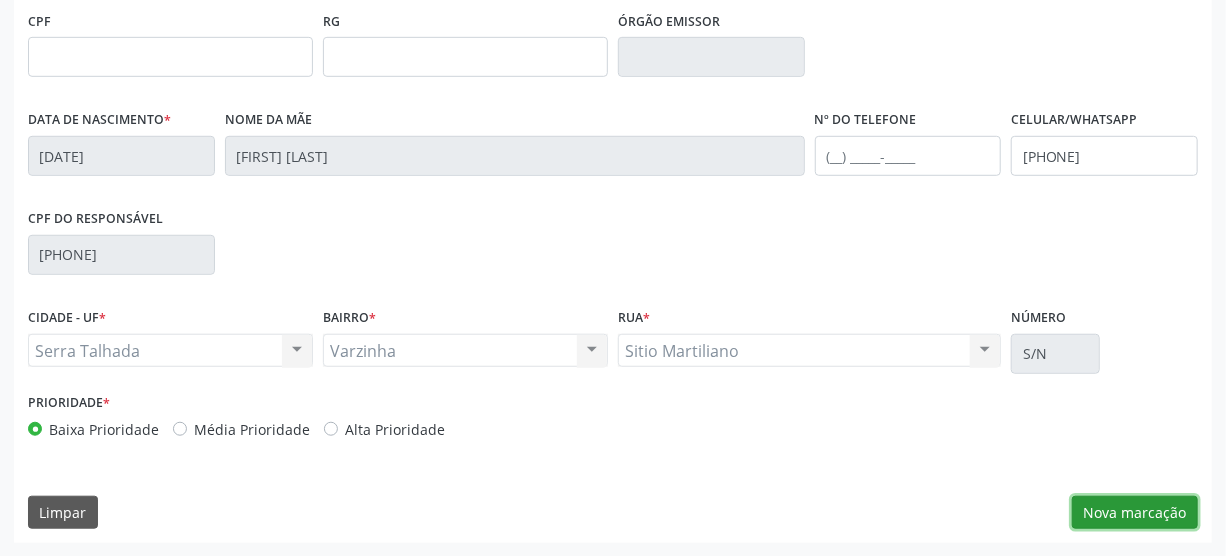 drag, startPoint x: 1096, startPoint y: 508, endPoint x: 1080, endPoint y: 516, distance: 17.888544 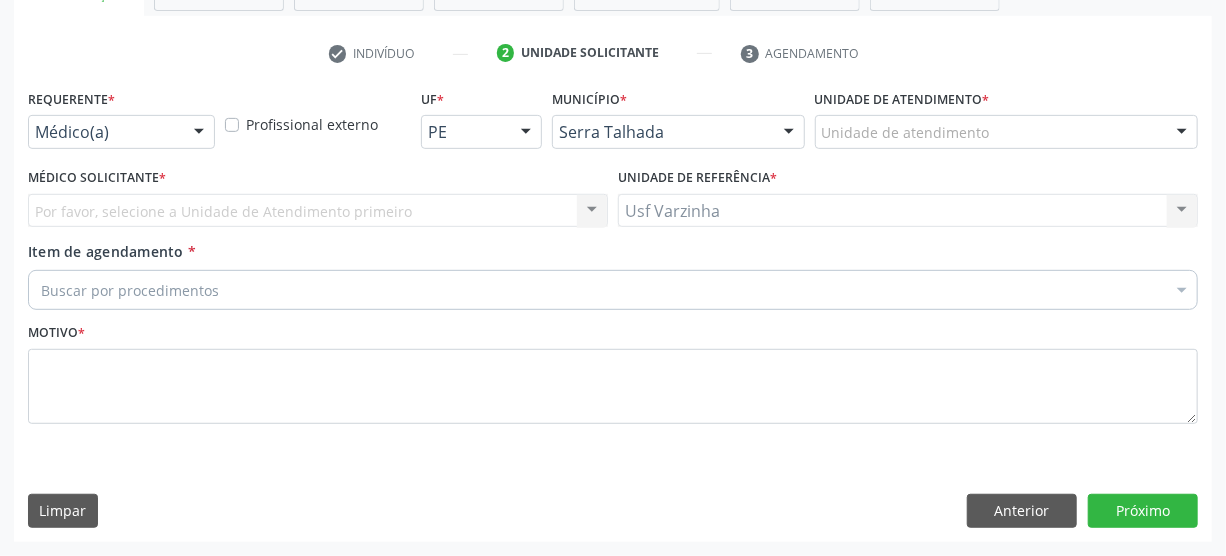 scroll, scrollTop: 348, scrollLeft: 0, axis: vertical 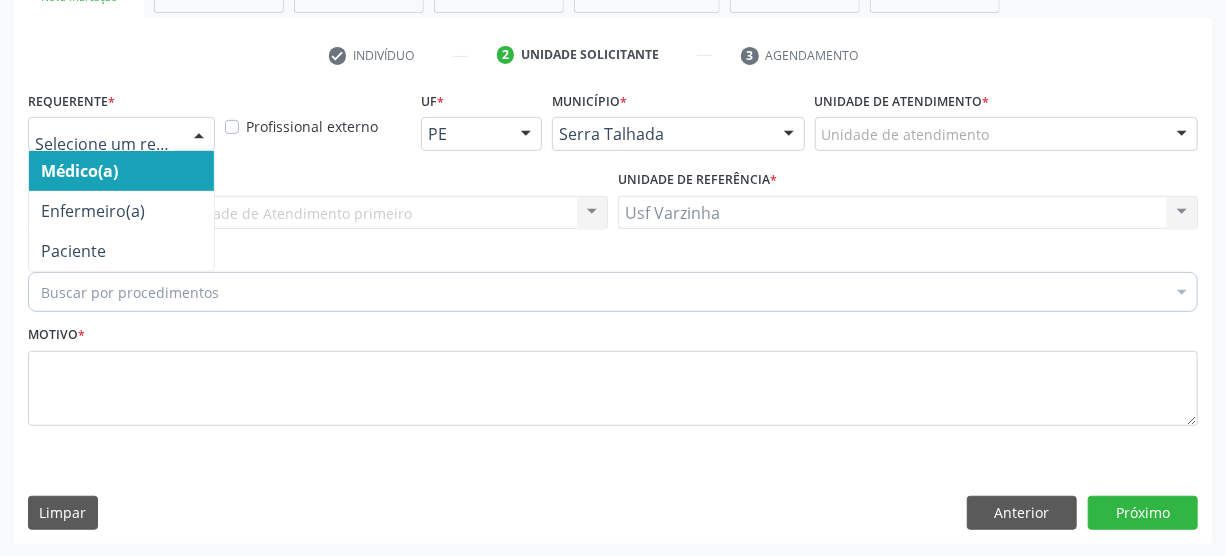 click at bounding box center (199, 135) 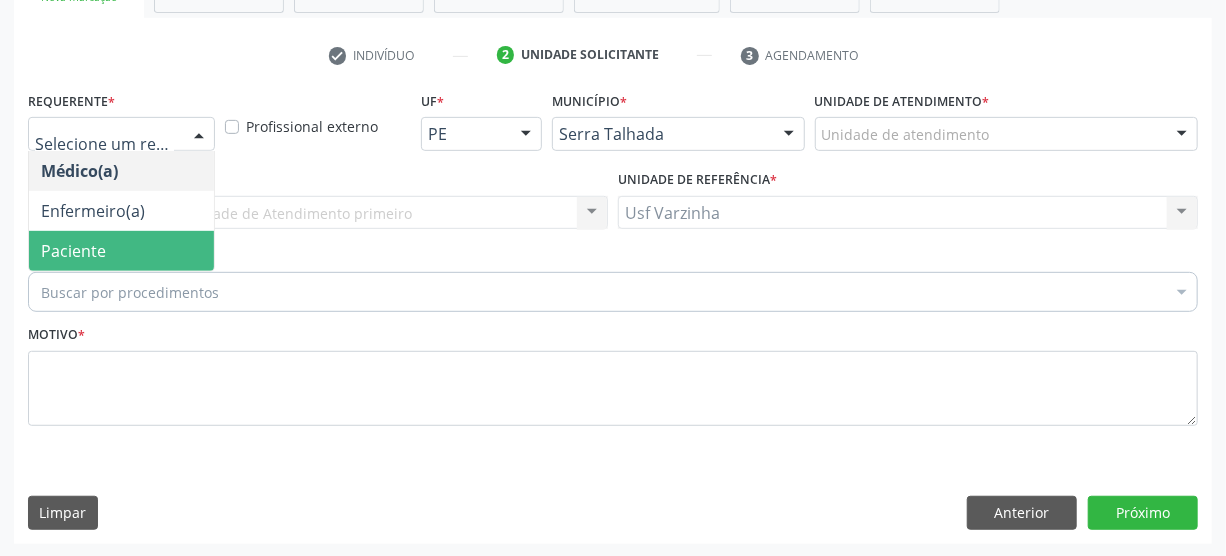 click on "Paciente" at bounding box center [121, 251] 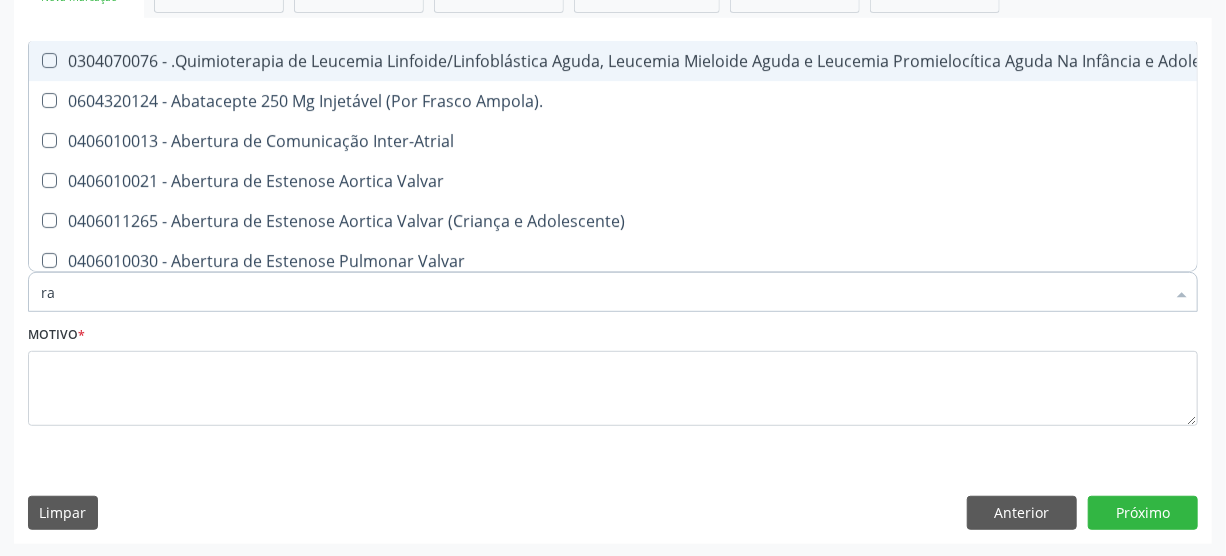 type on "r" 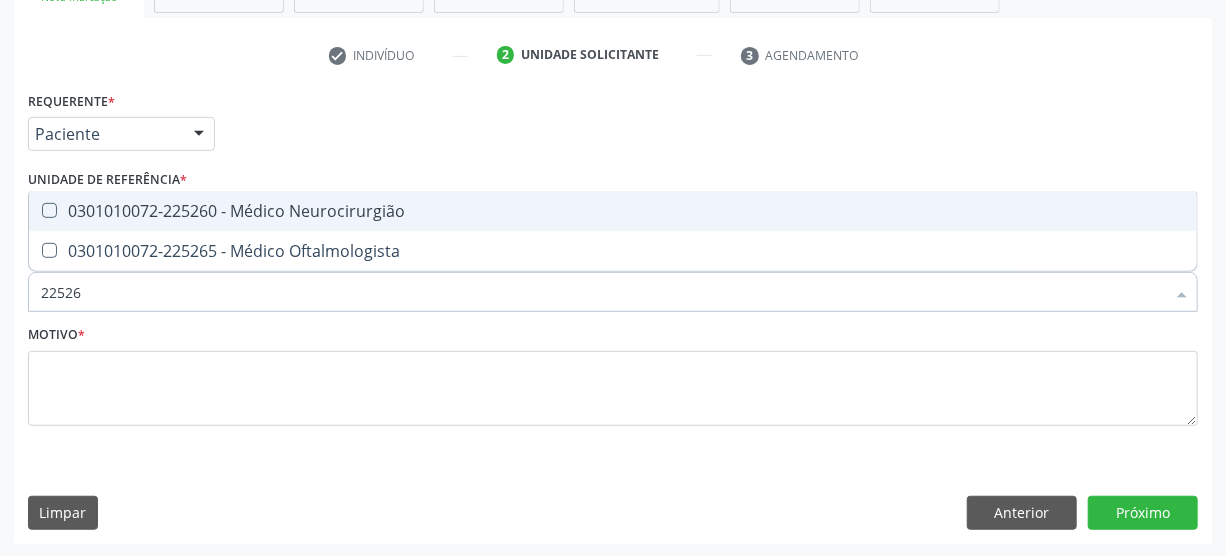 type on "[NUMBER]" 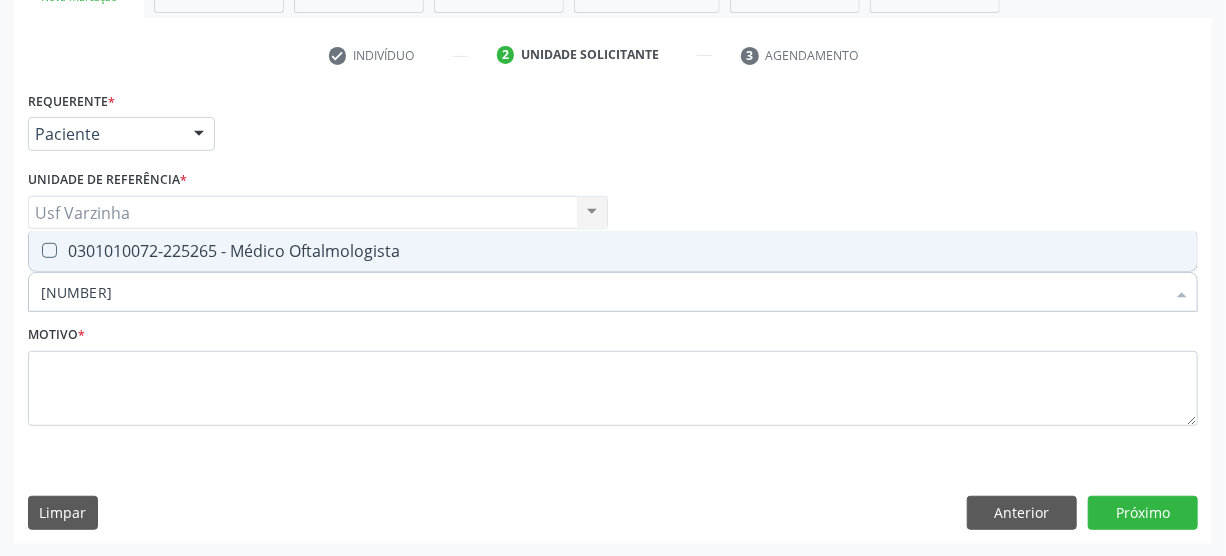 click on "0301010072-225265 - Médico Oftalmologista" at bounding box center (613, 251) 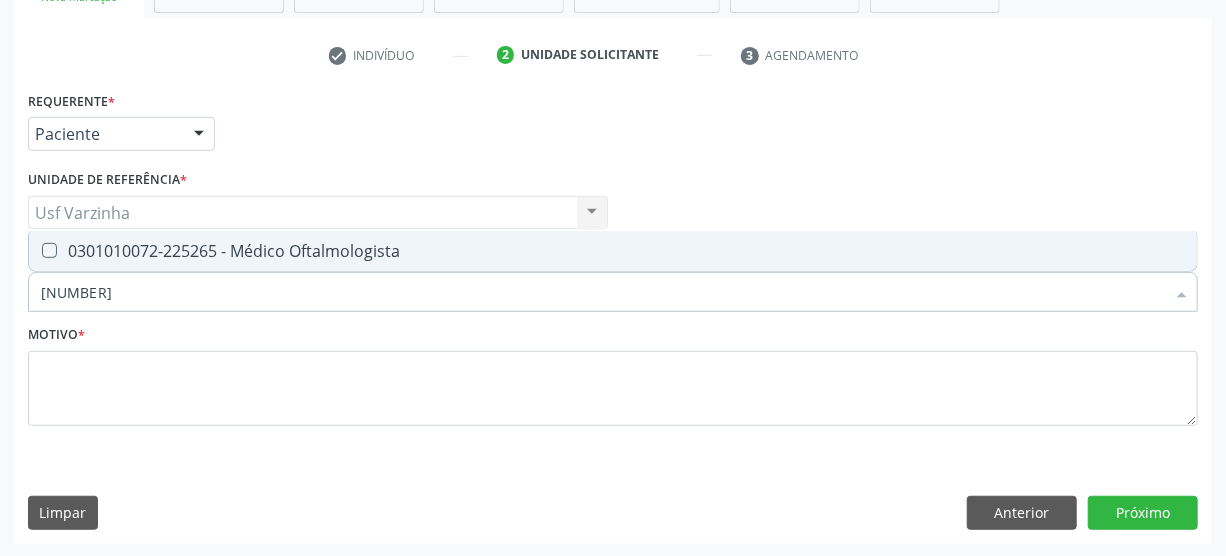 checkbox on "true" 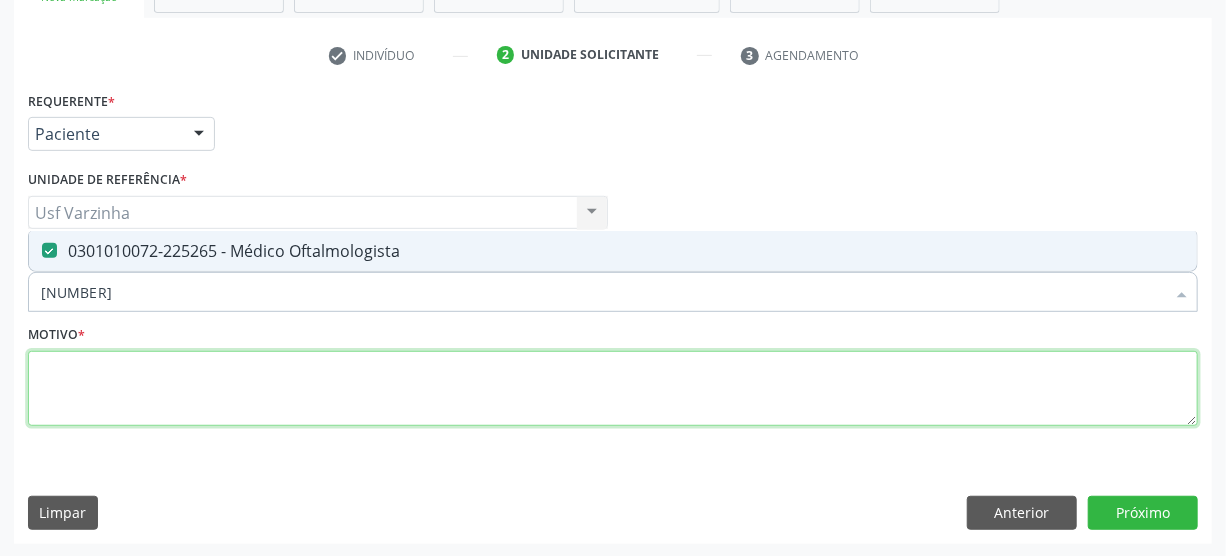 click at bounding box center (613, 389) 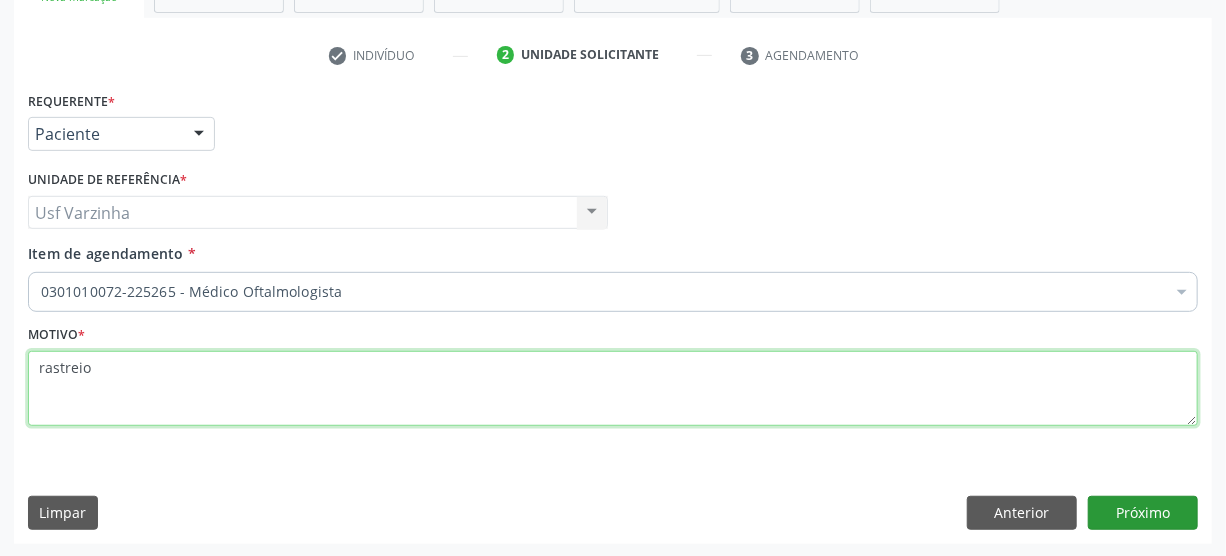 type on "rastreio" 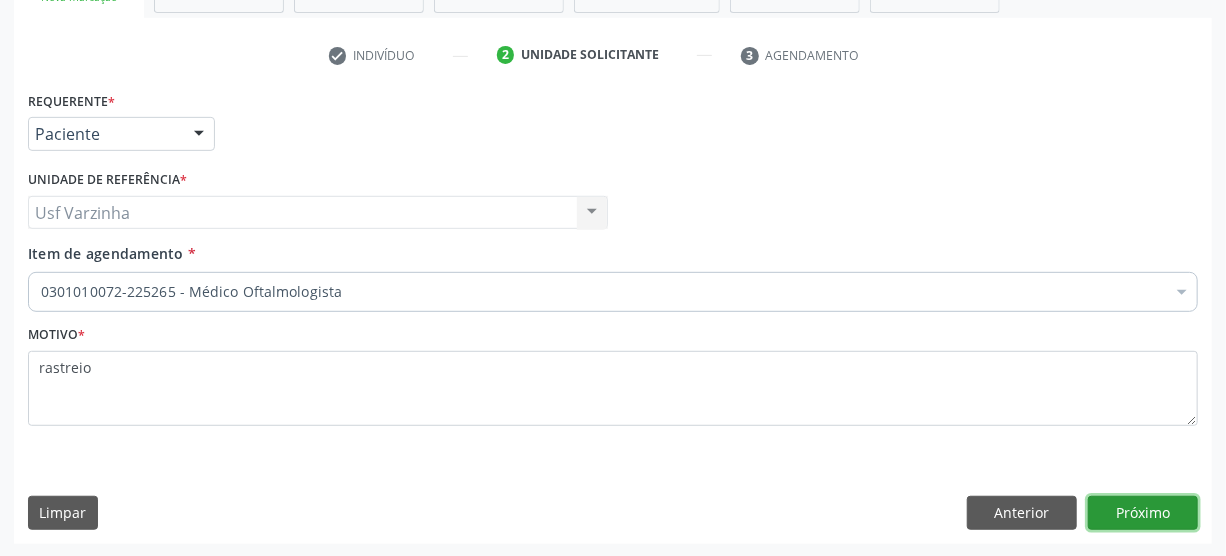 click on "Próximo" at bounding box center [1143, 513] 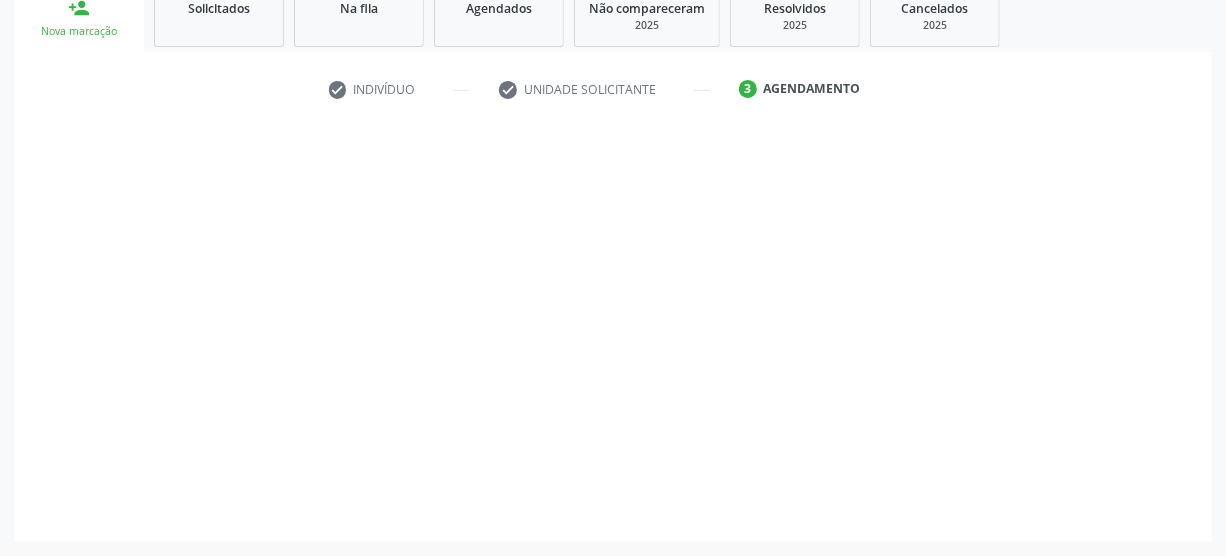 scroll, scrollTop: 312, scrollLeft: 0, axis: vertical 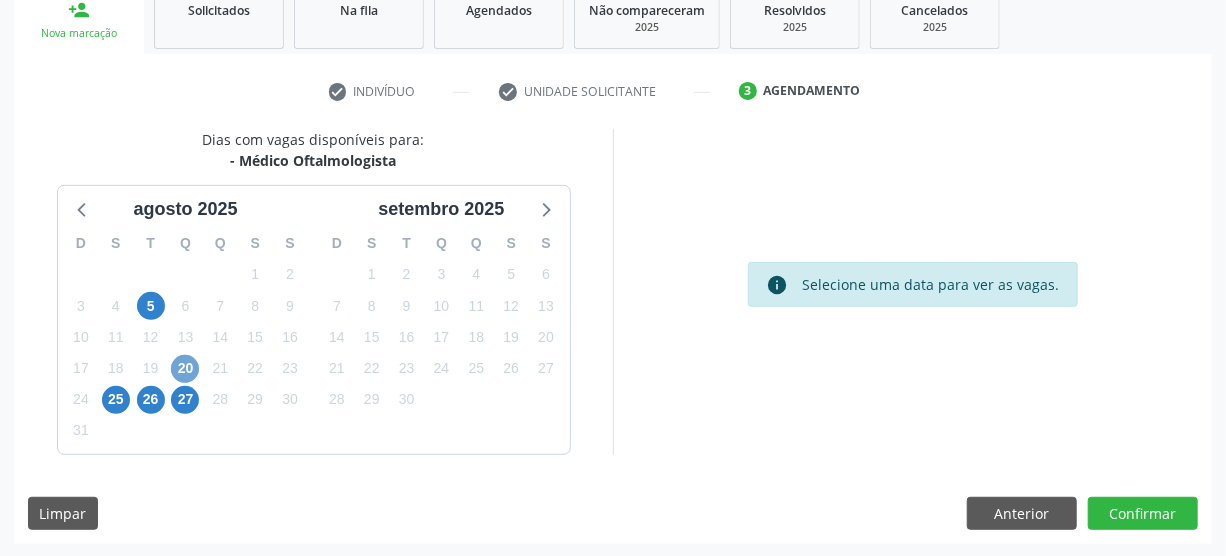 click on "20" at bounding box center (185, 369) 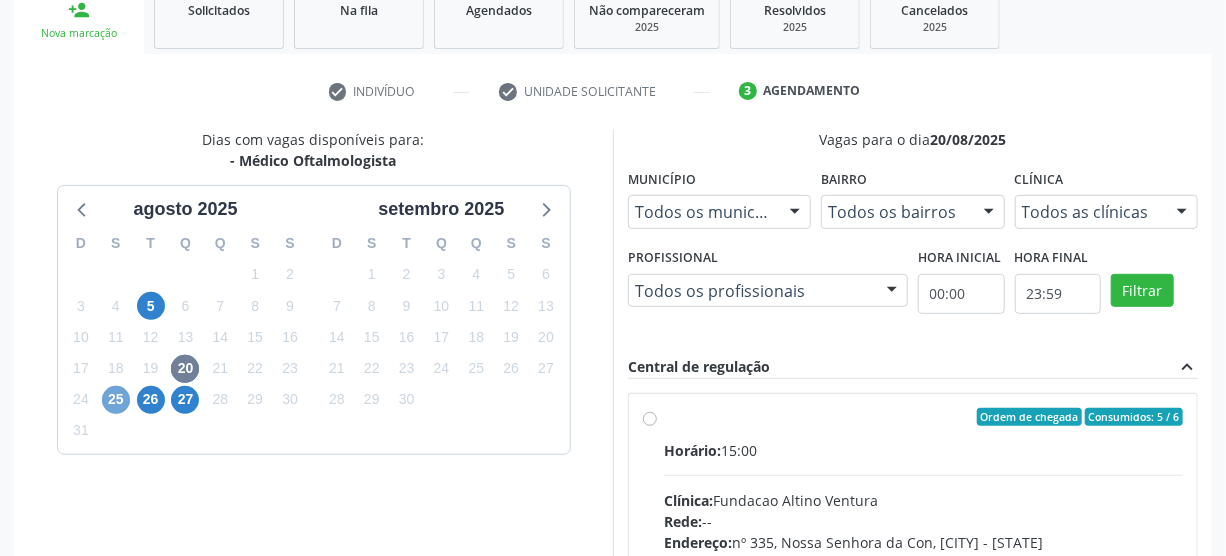 click on "25" at bounding box center [116, 400] 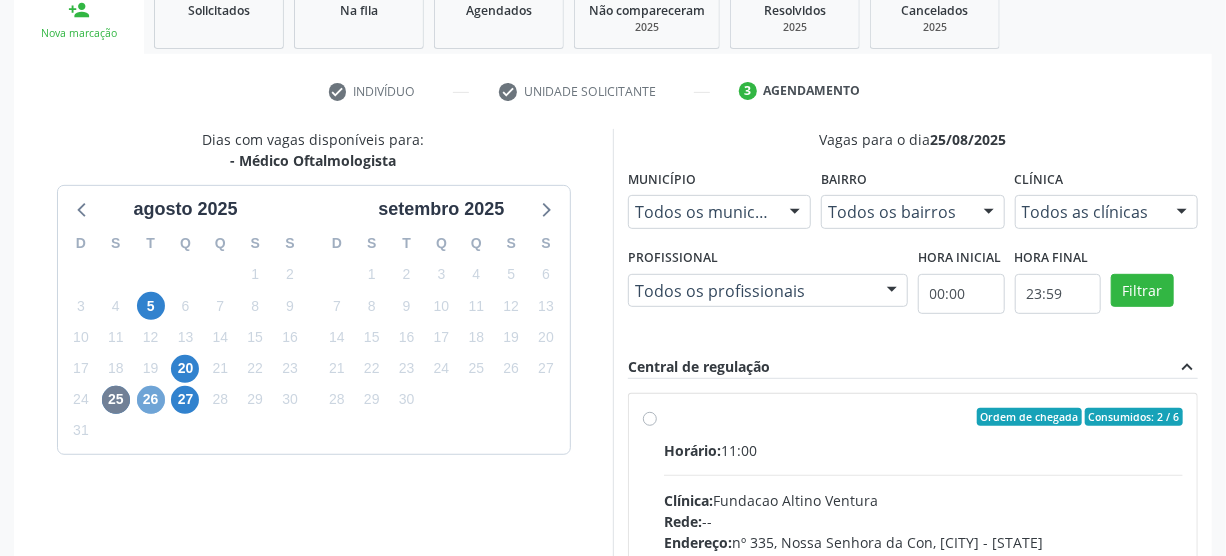 click on "26" at bounding box center [151, 400] 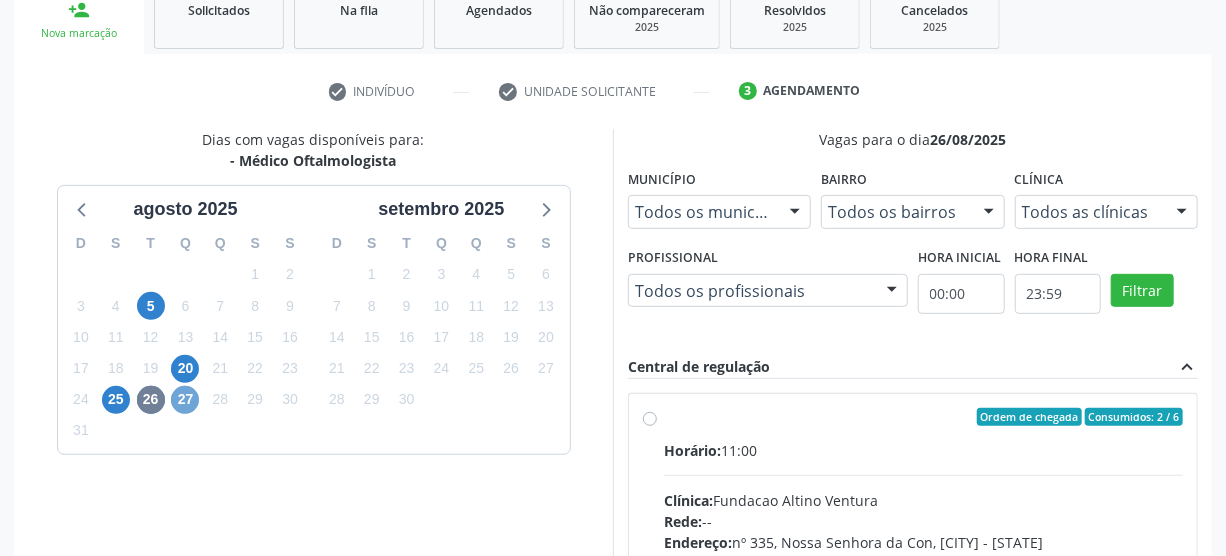 click on "27" at bounding box center [185, 400] 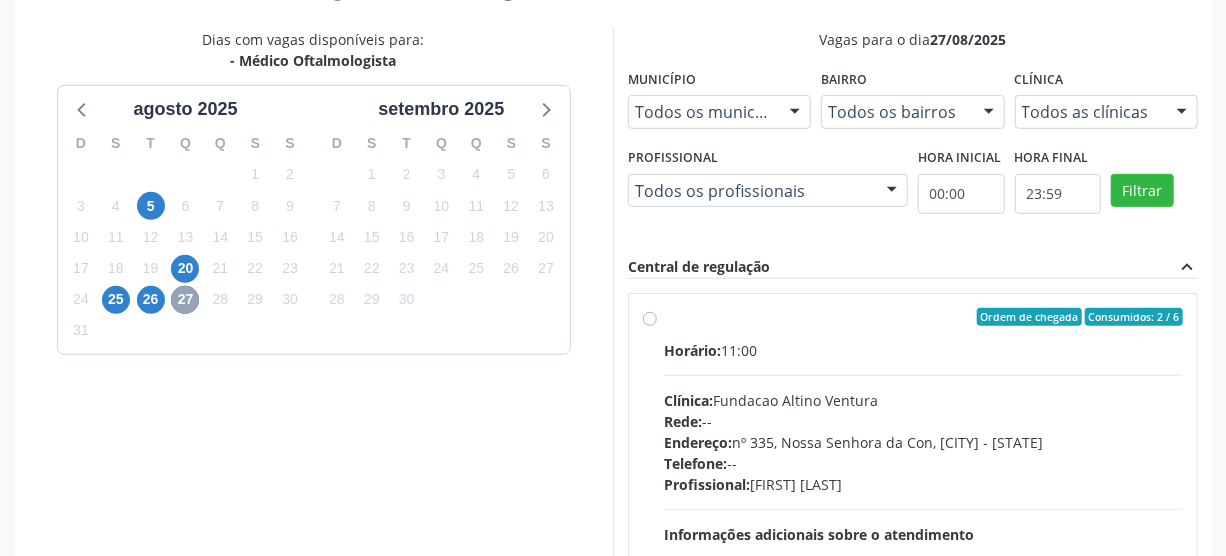 scroll, scrollTop: 494, scrollLeft: 0, axis: vertical 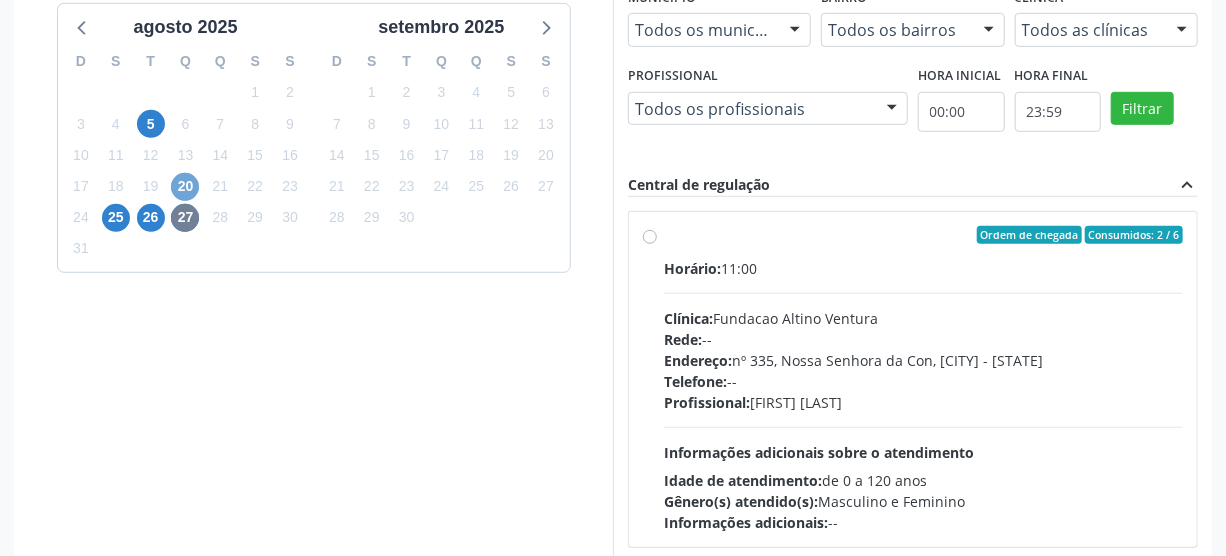 click on "20" at bounding box center [185, 187] 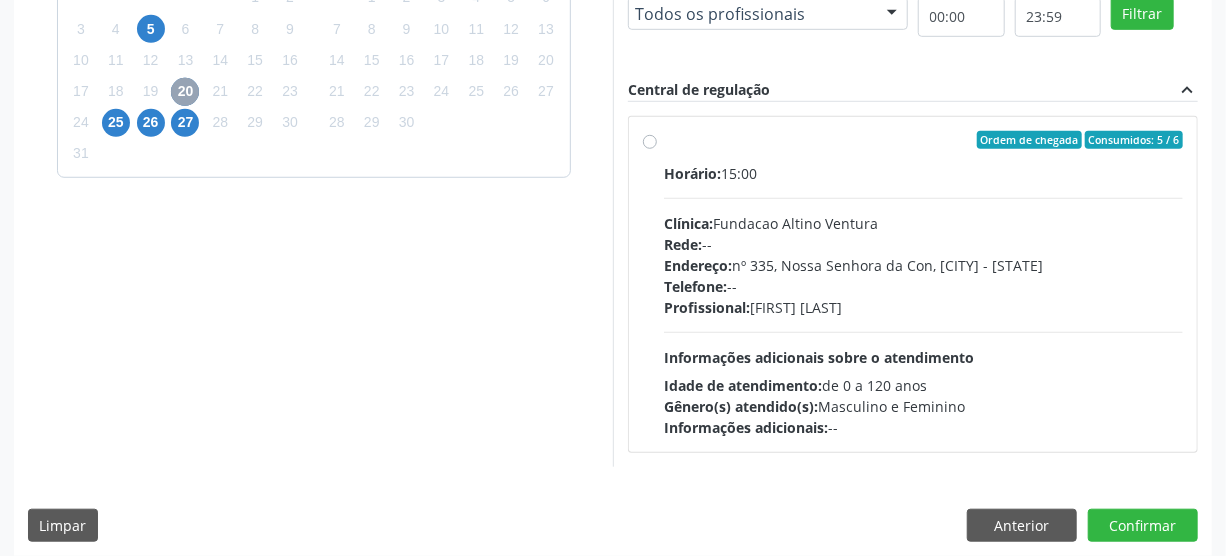 scroll, scrollTop: 601, scrollLeft: 0, axis: vertical 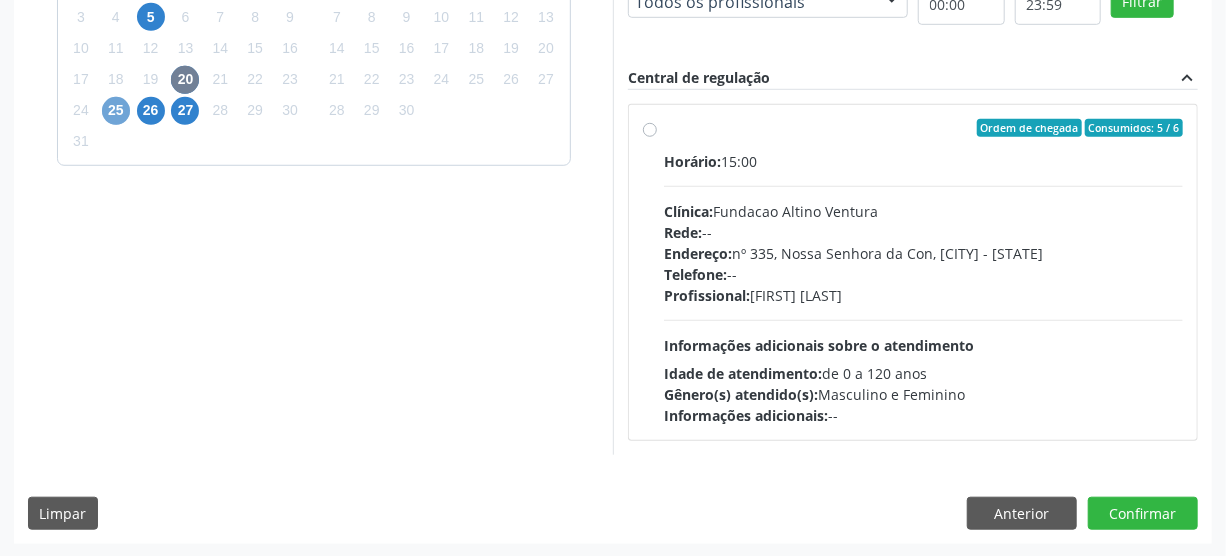 click on "25" at bounding box center [116, 111] 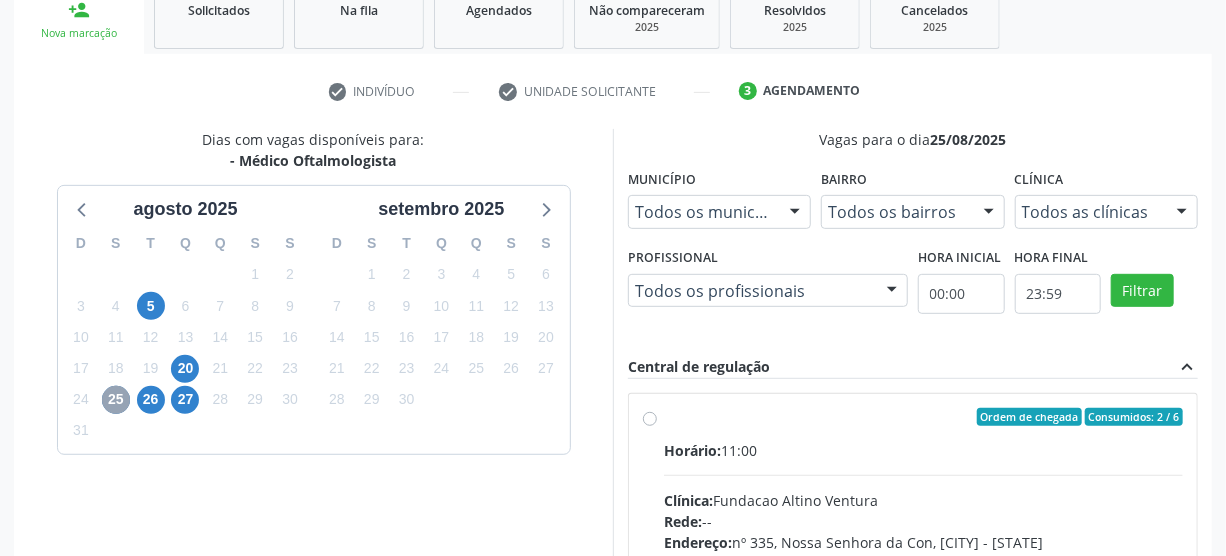scroll, scrollTop: 601, scrollLeft: 0, axis: vertical 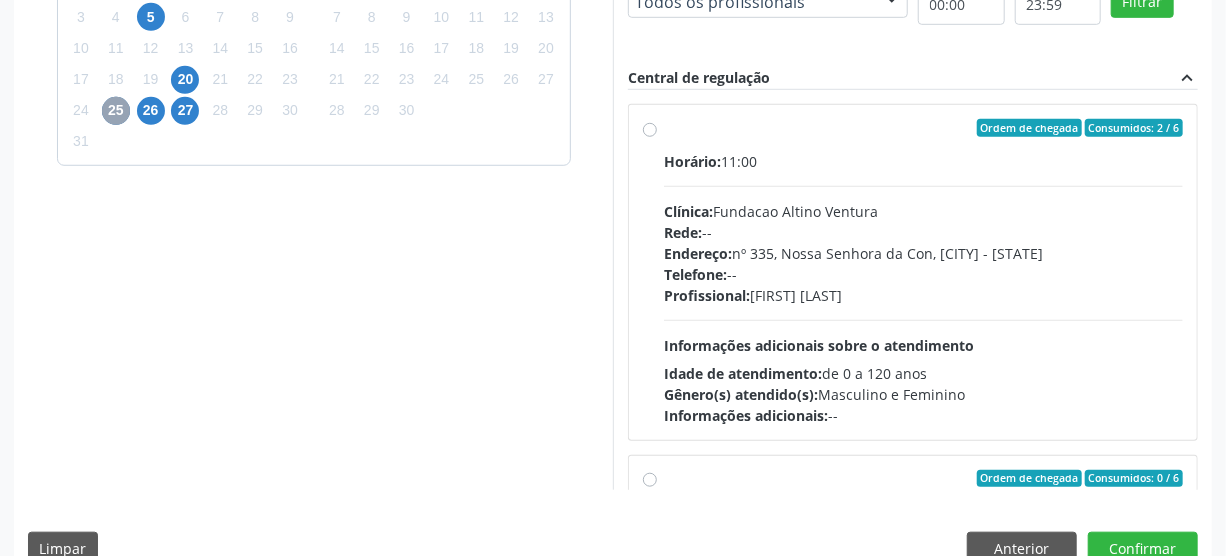 click on "25" at bounding box center (116, 111) 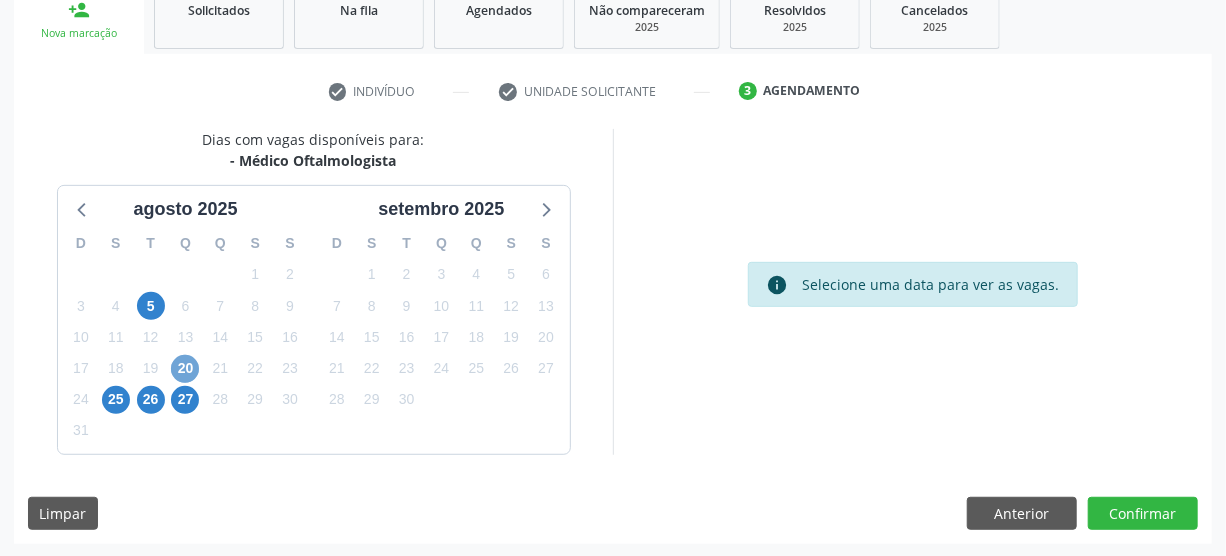 click on "20" at bounding box center [185, 369] 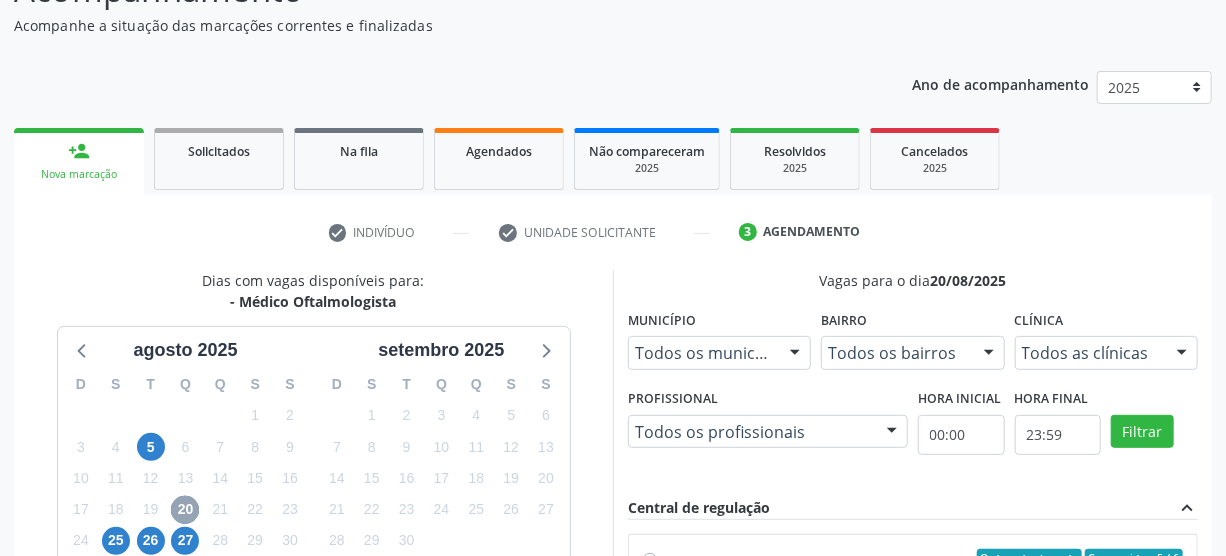 scroll, scrollTop: 0, scrollLeft: 0, axis: both 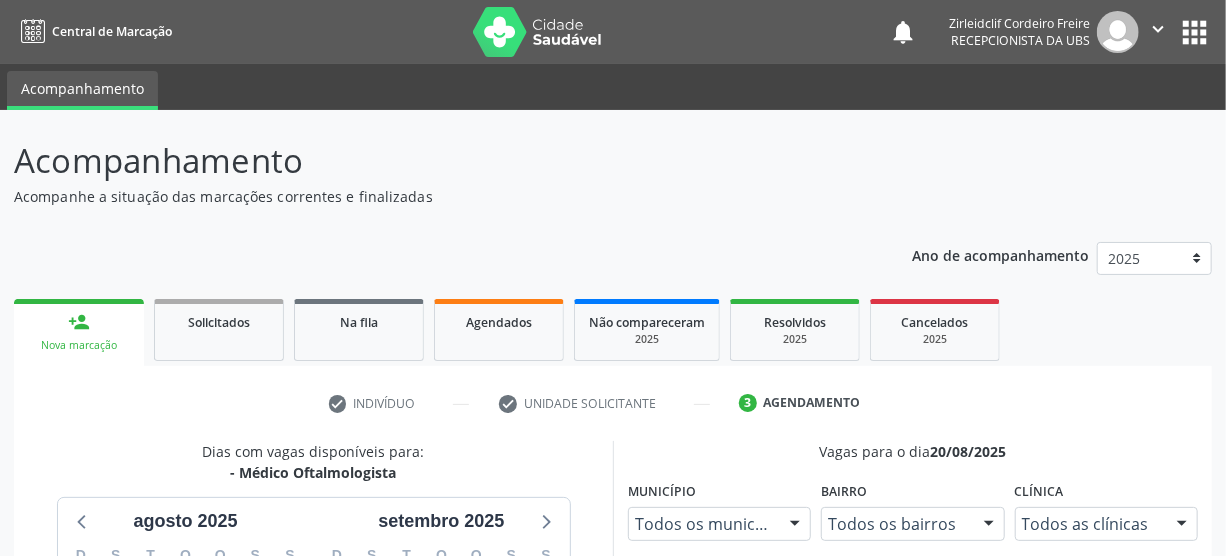 click on "person_add
Nova marcação" at bounding box center [79, 332] 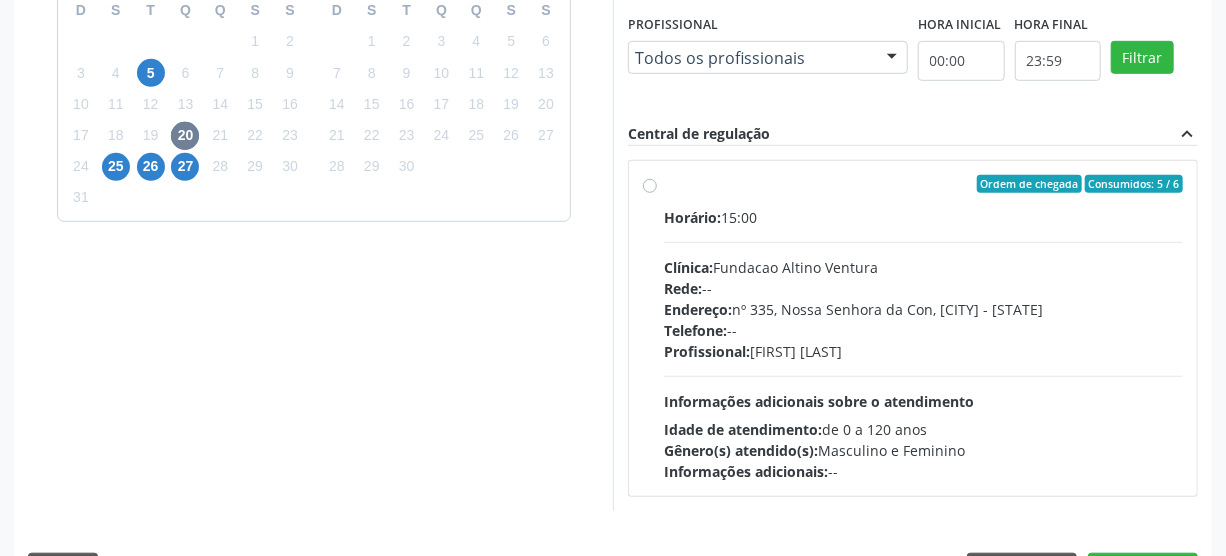 scroll, scrollTop: 601, scrollLeft: 0, axis: vertical 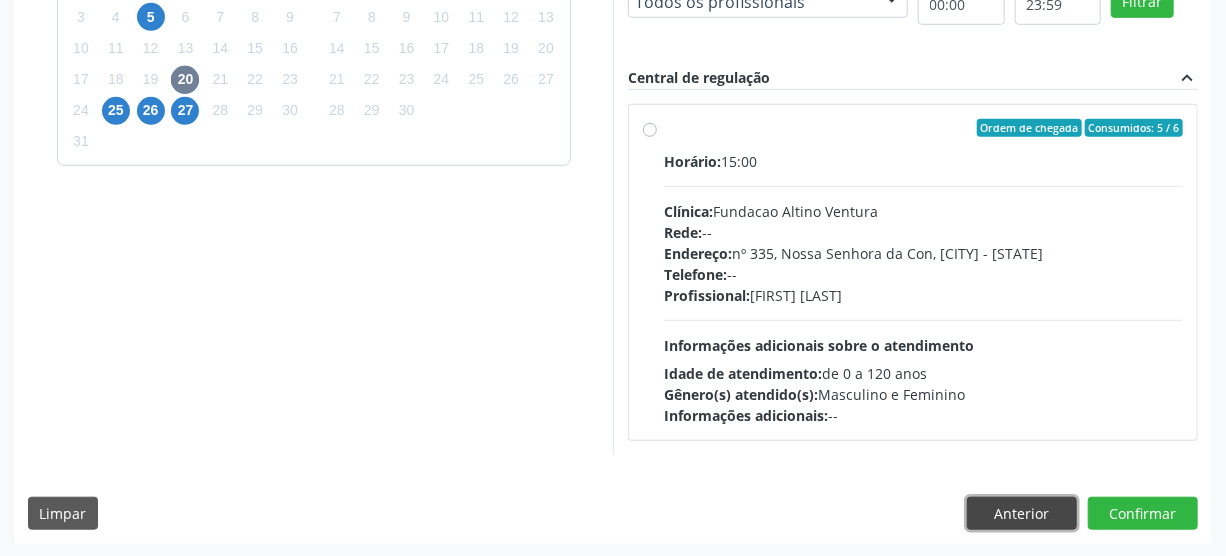 click on "Anterior" at bounding box center [1022, 514] 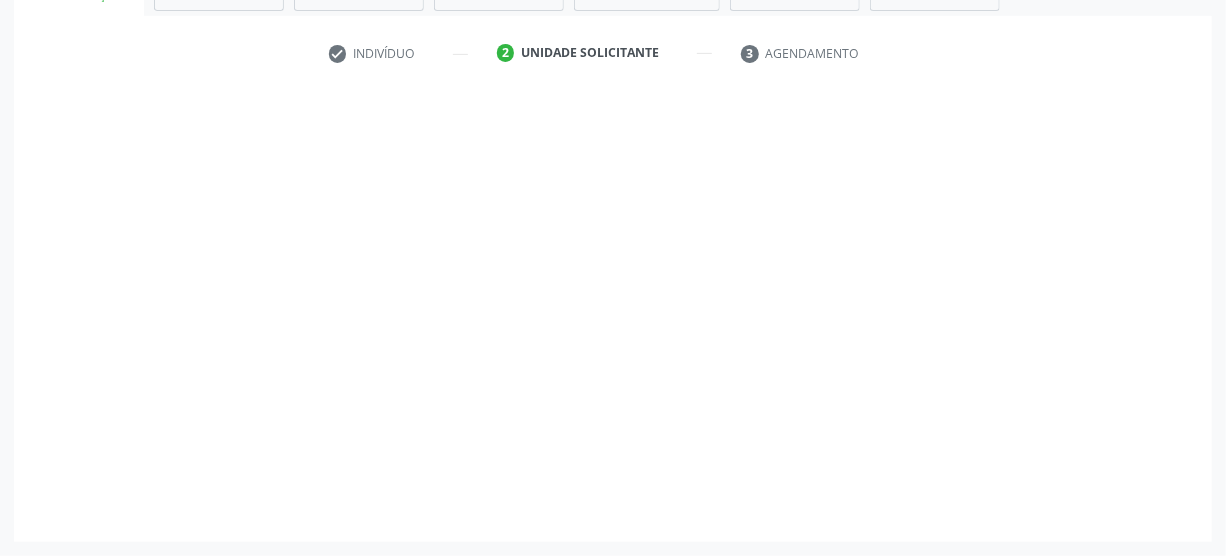 scroll, scrollTop: 348, scrollLeft: 0, axis: vertical 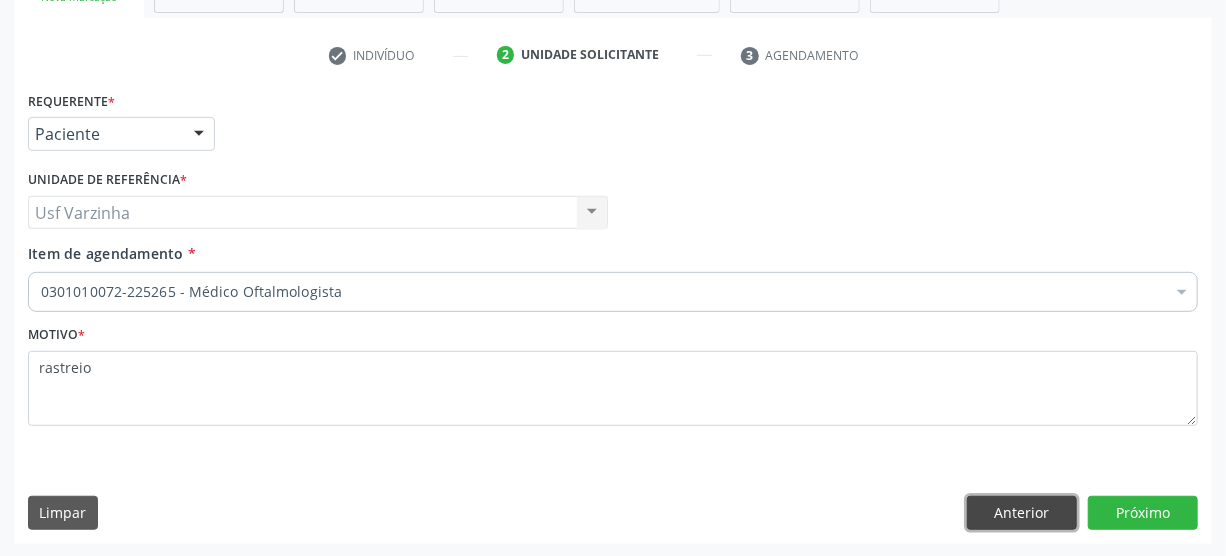 click on "Anterior" at bounding box center (1022, 513) 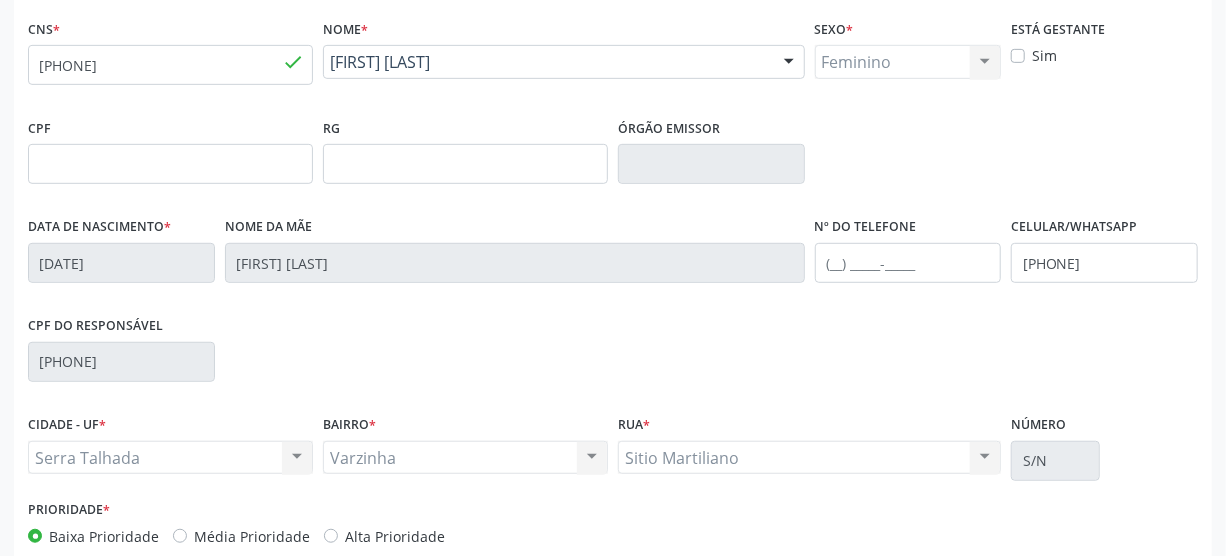 scroll, scrollTop: 254, scrollLeft: 0, axis: vertical 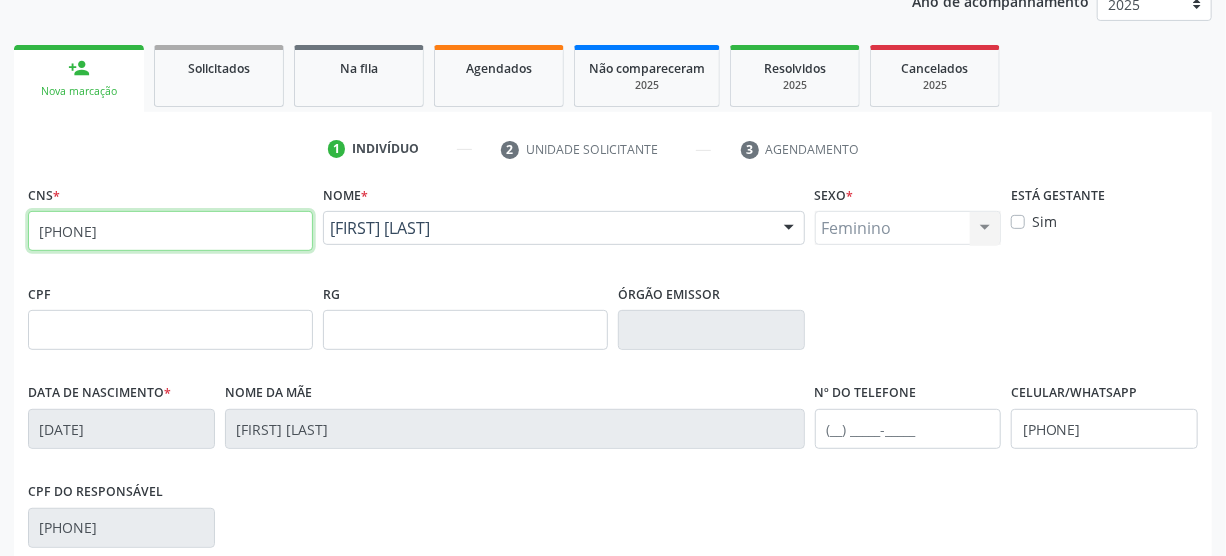 click on "[PHONE]" at bounding box center (170, 231) 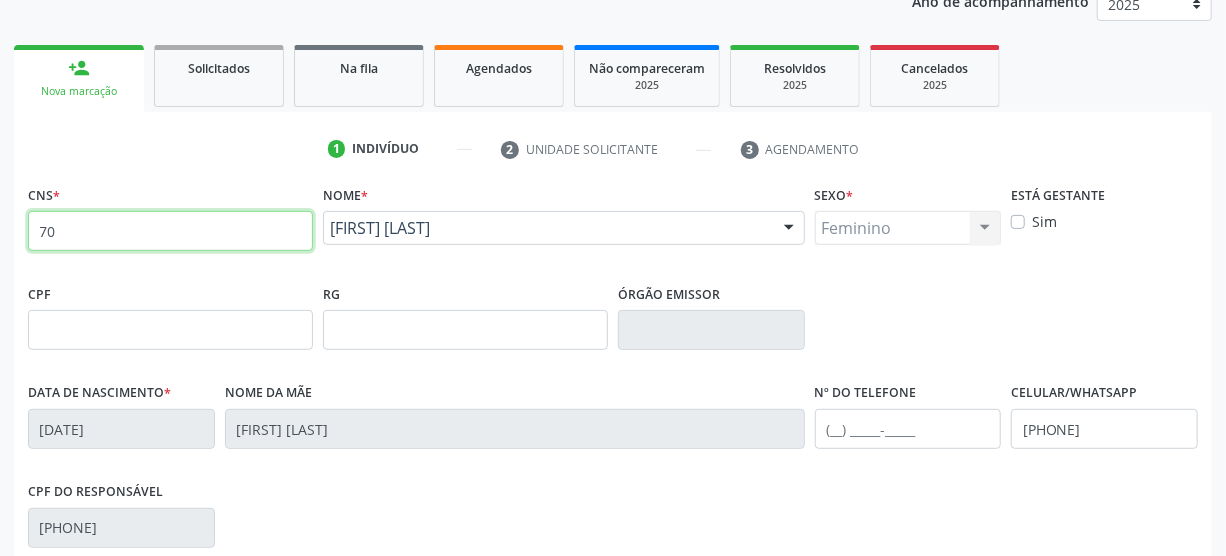 type on "7" 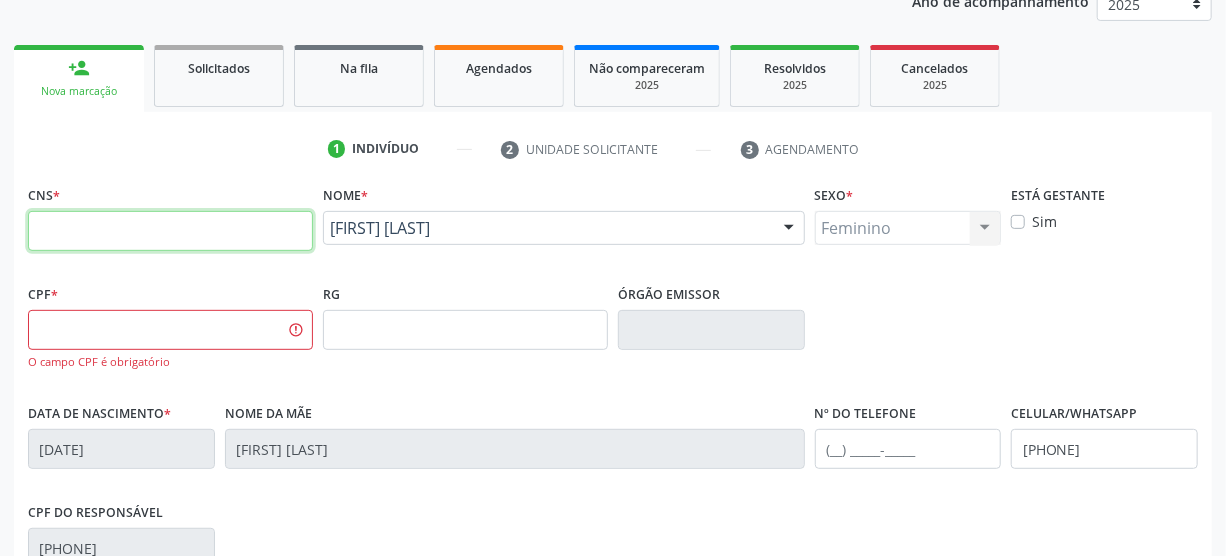 type 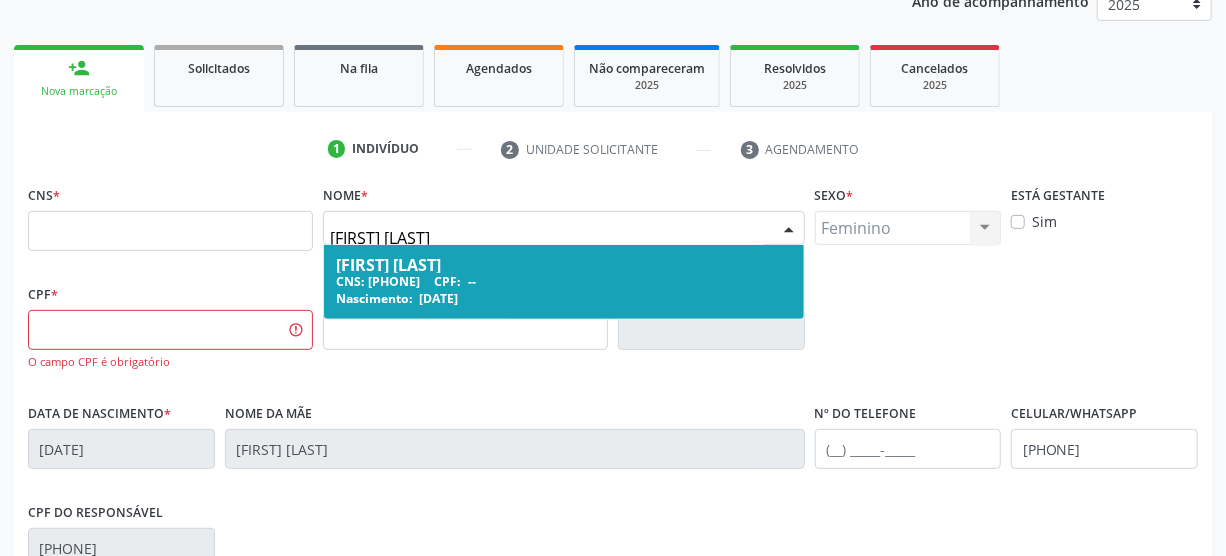 type on "[FIRST] [LAST]" 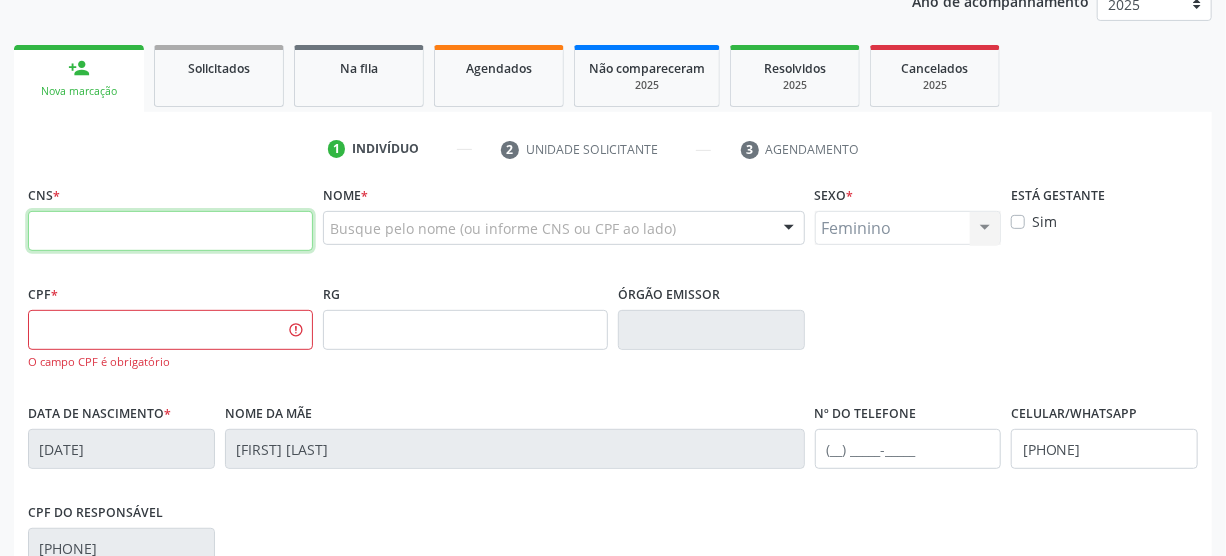click at bounding box center (170, 231) 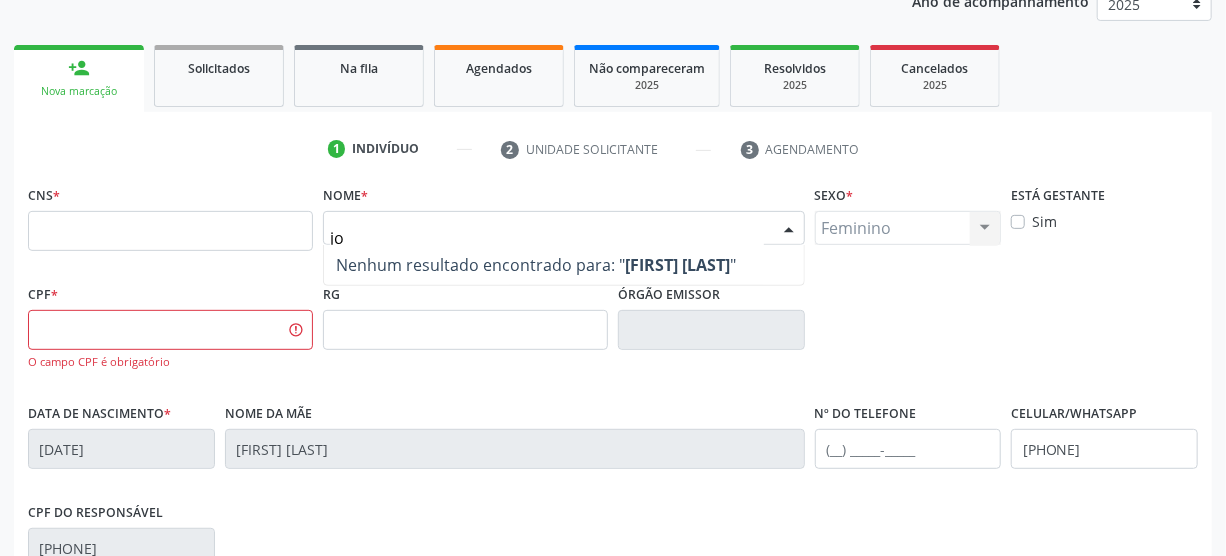 type on "j" 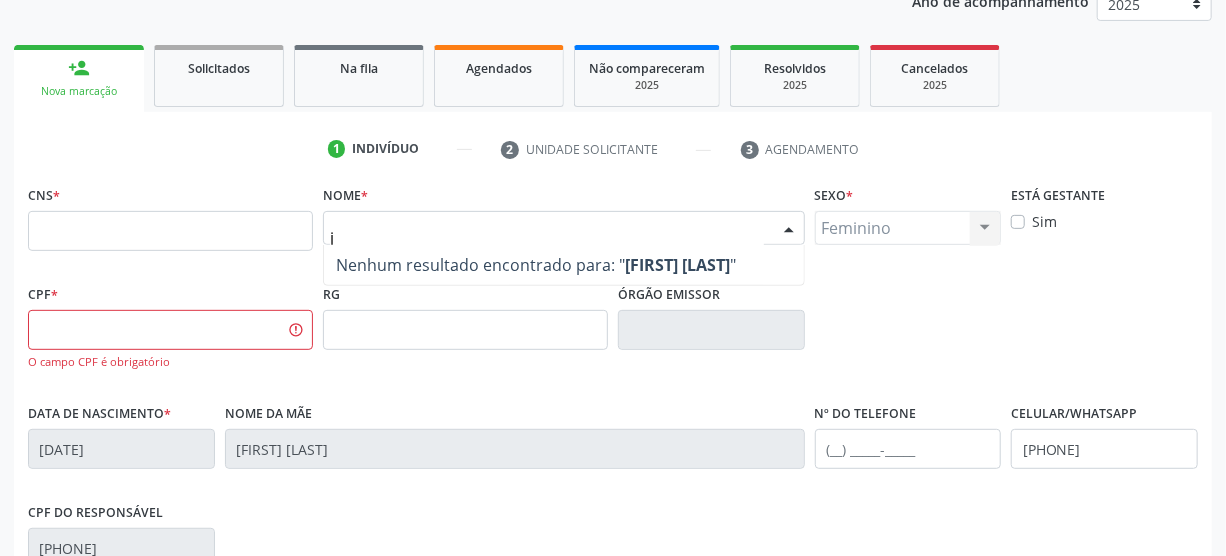 type 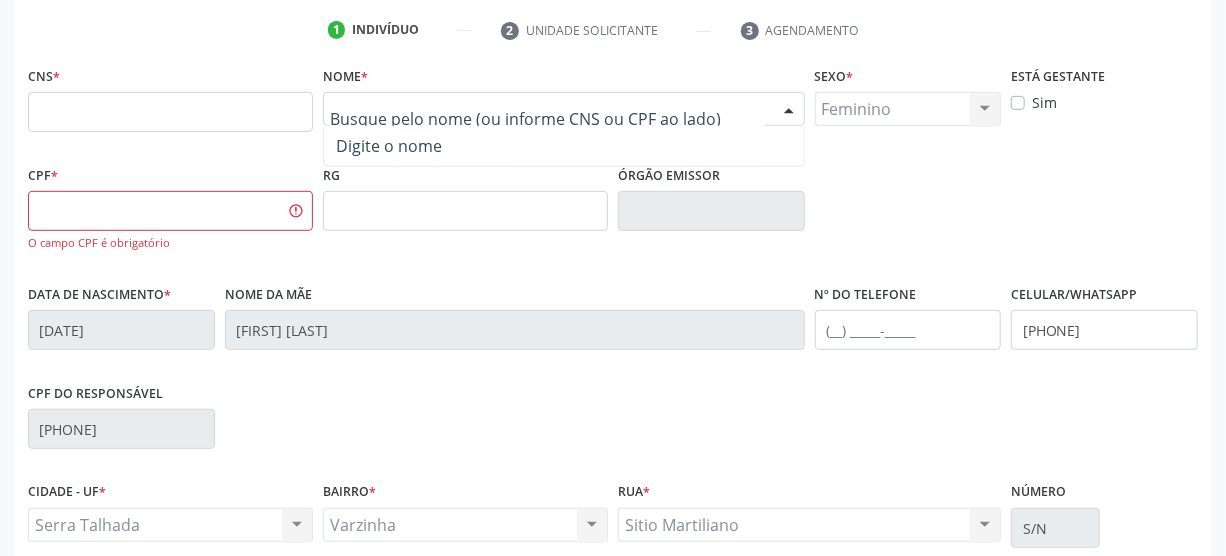 scroll, scrollTop: 365, scrollLeft: 0, axis: vertical 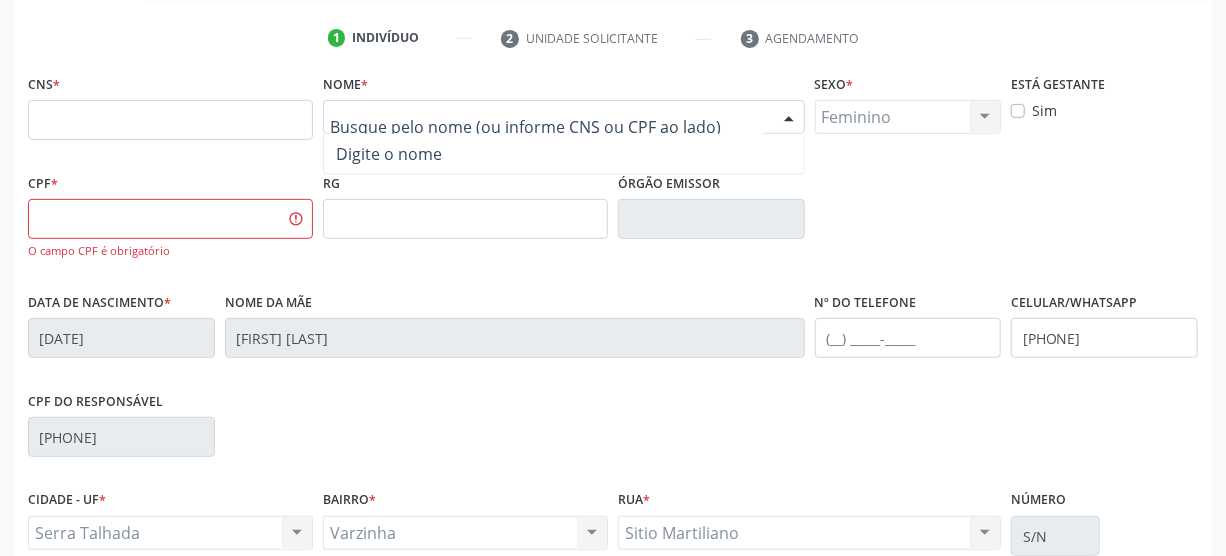 type 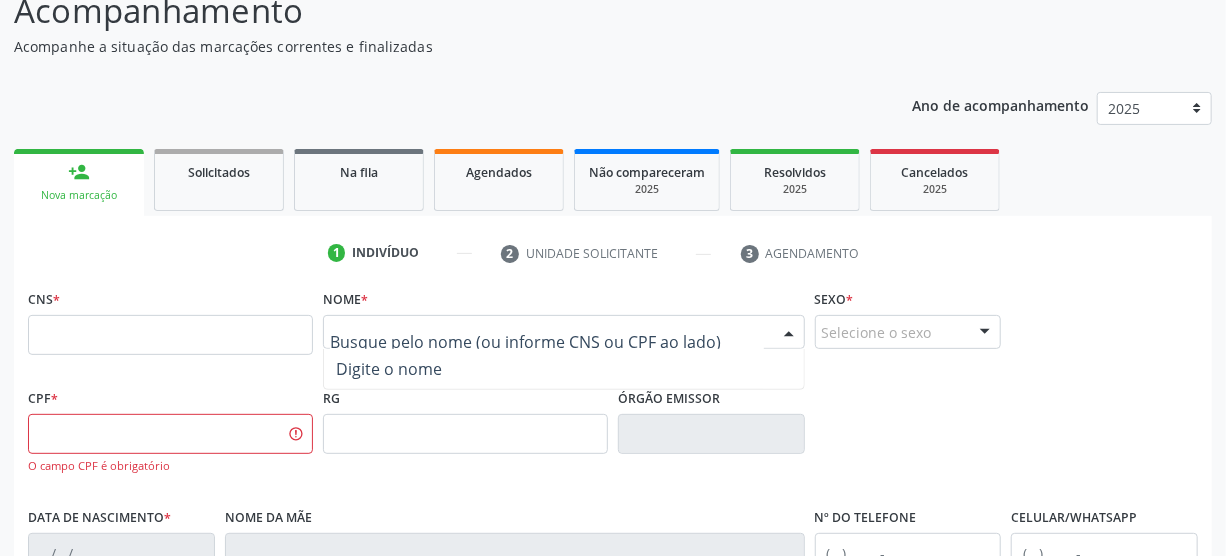 scroll, scrollTop: 181, scrollLeft: 0, axis: vertical 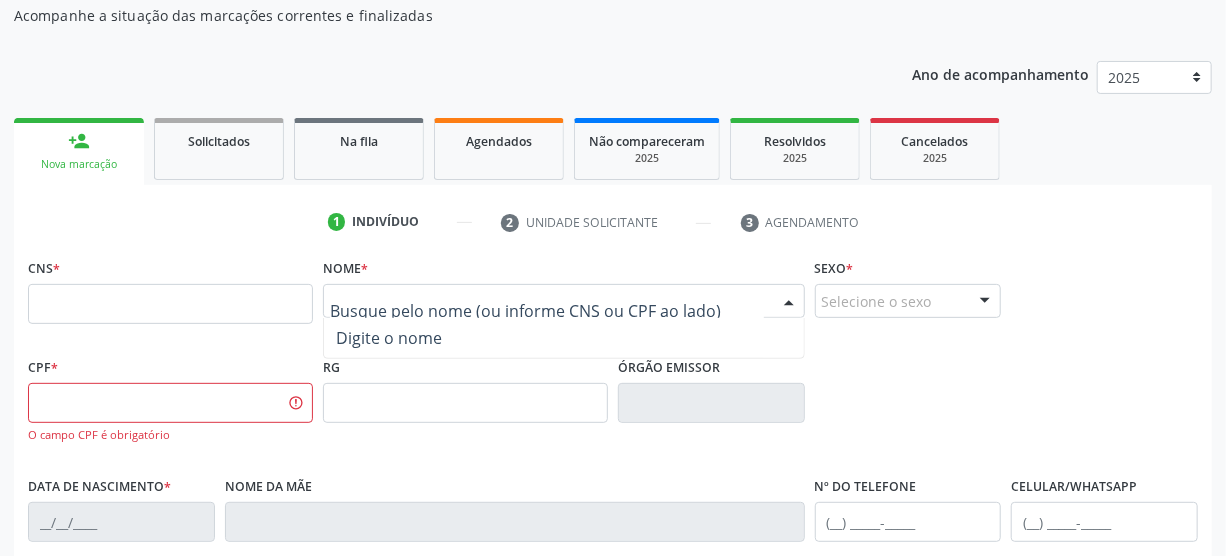 click on "Nova marcação" at bounding box center (79, 164) 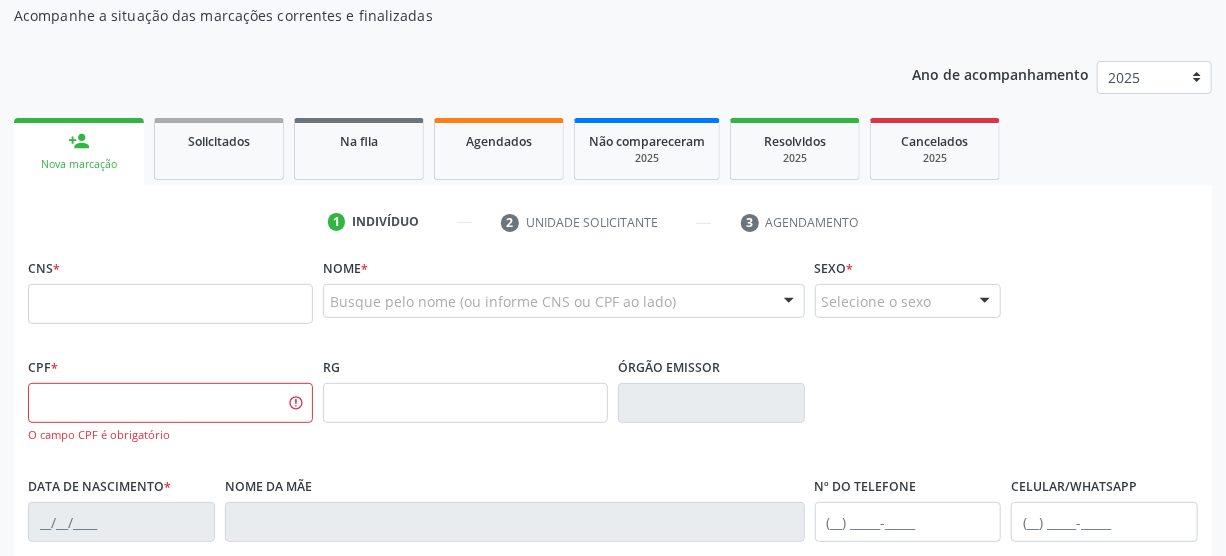 scroll, scrollTop: 272, scrollLeft: 0, axis: vertical 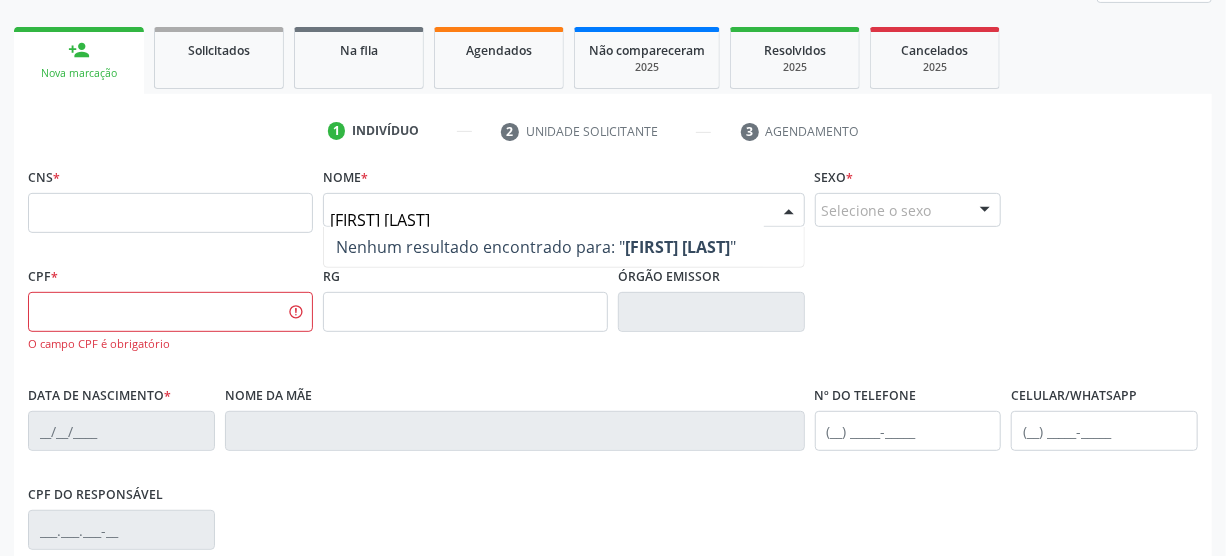 click on "[FIRST] [LAST]" at bounding box center [547, 220] 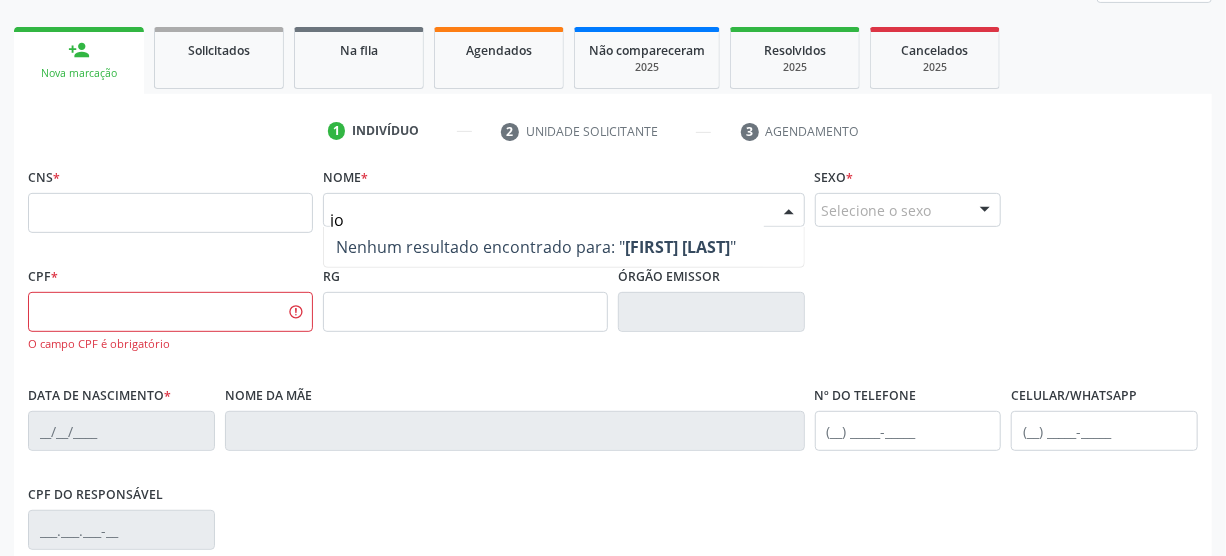 type on "j" 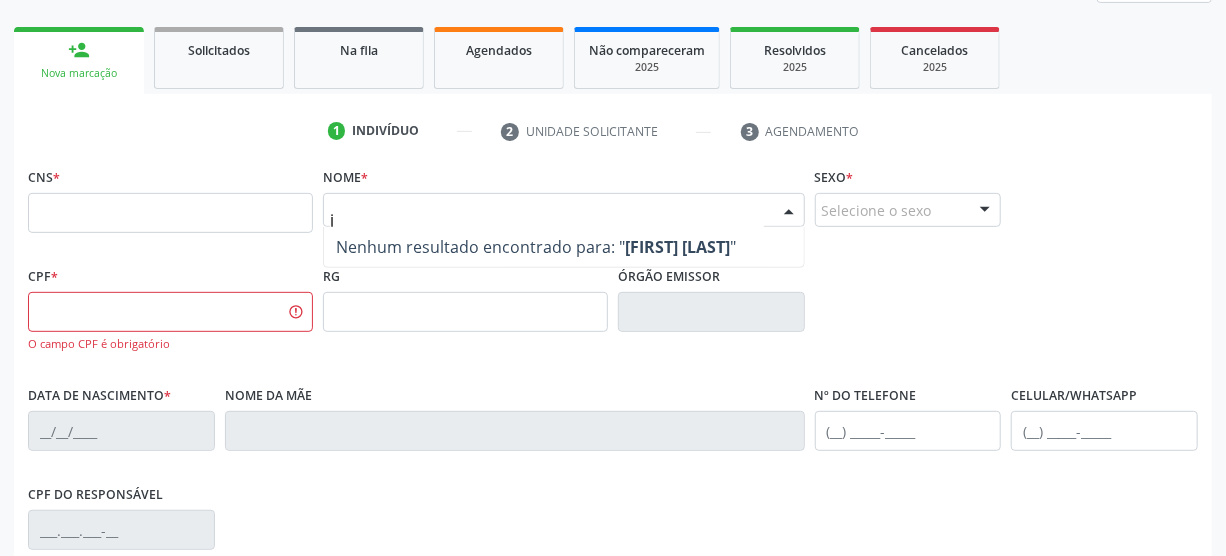 type 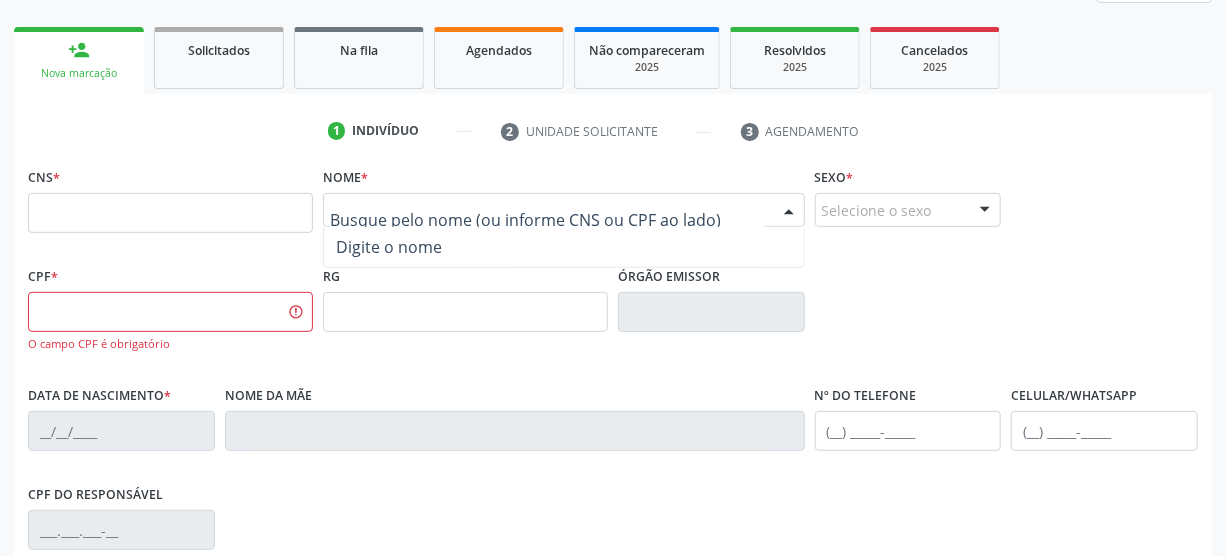 click on "Nova marcação" at bounding box center (79, 73) 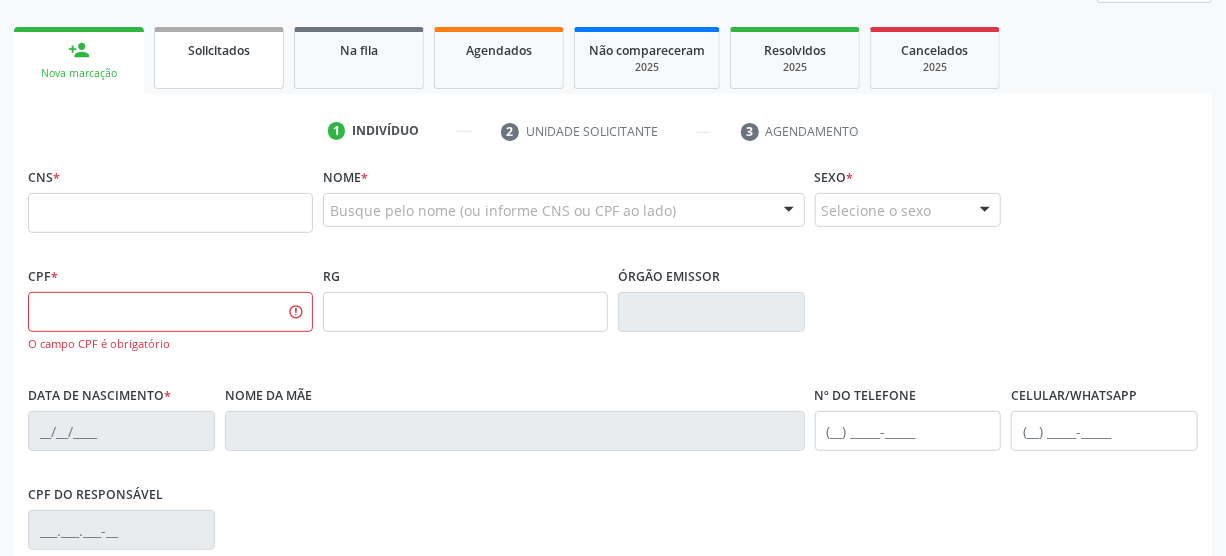 click on "Solicitados" at bounding box center [219, 58] 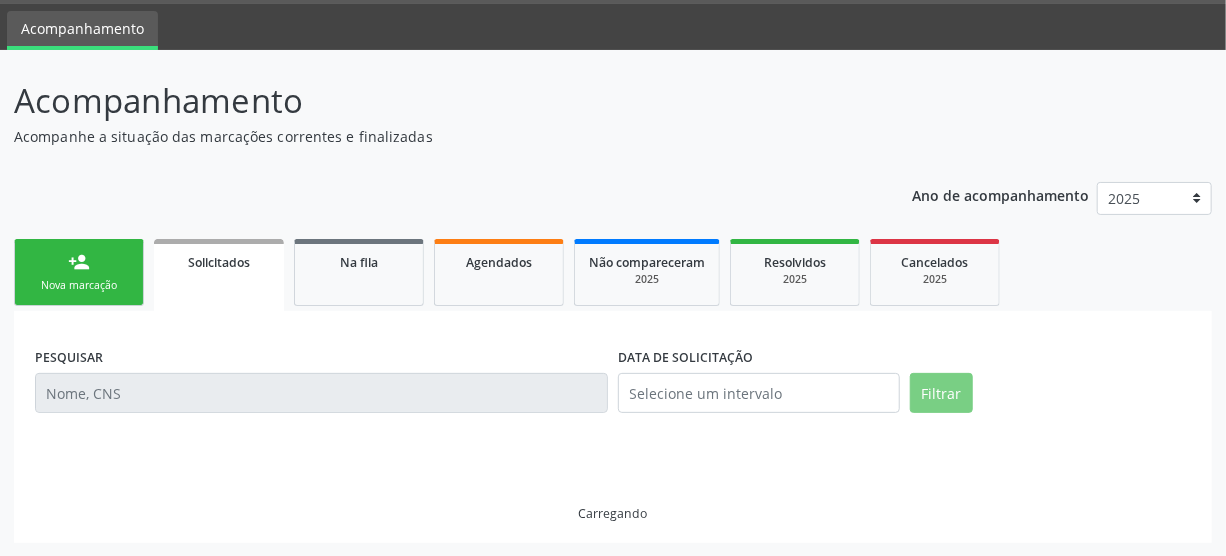 scroll, scrollTop: 17, scrollLeft: 0, axis: vertical 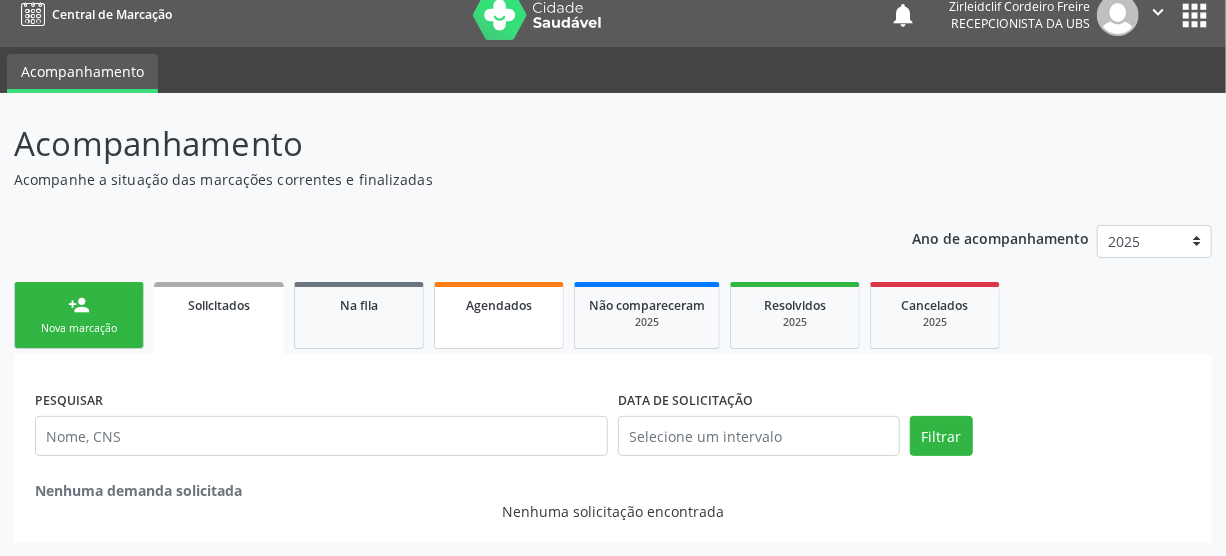 click on "Agendados" at bounding box center [499, 304] 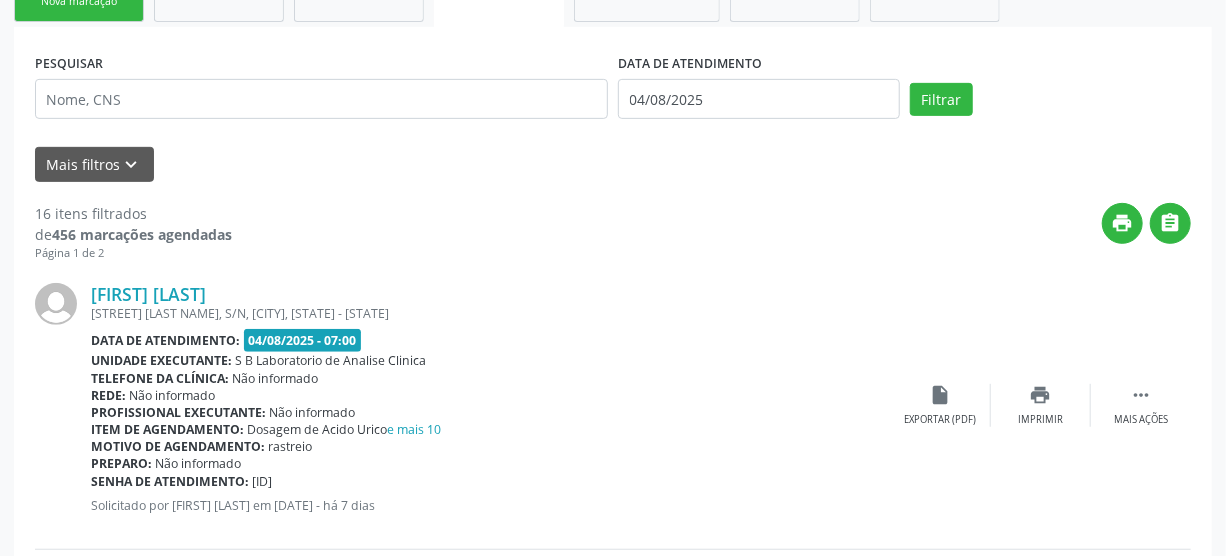 scroll, scrollTop: 312, scrollLeft: 0, axis: vertical 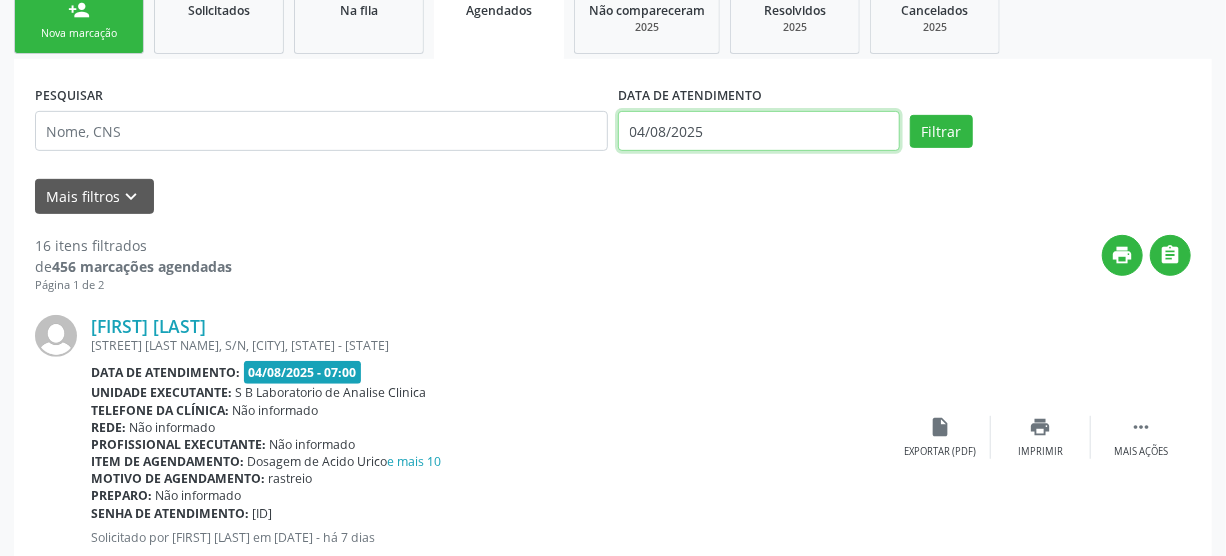 click on "04/08/2025" at bounding box center [759, 131] 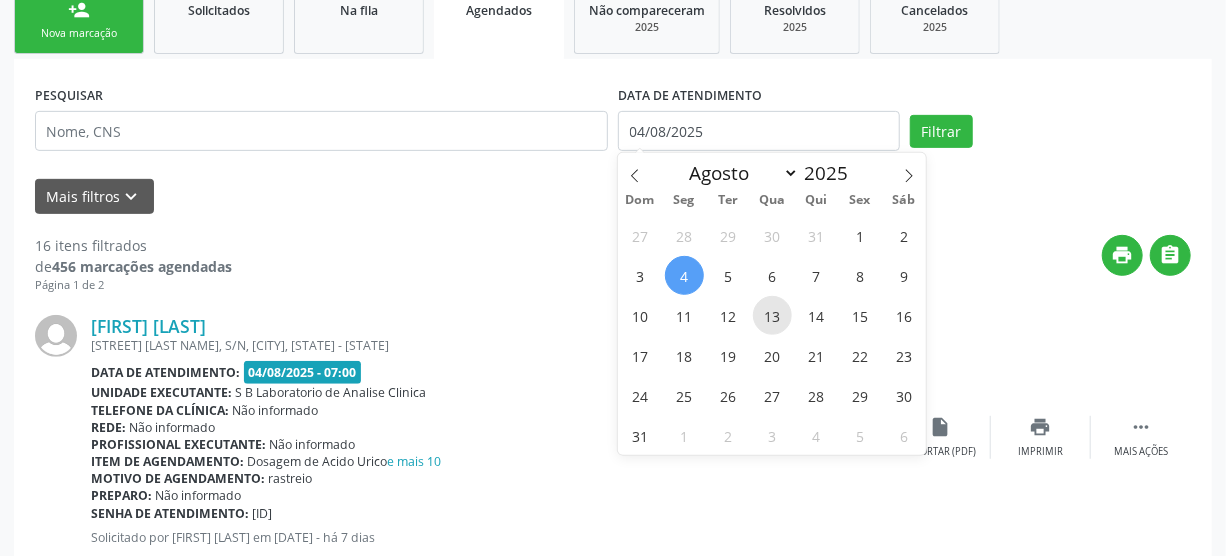 click on "13" at bounding box center (772, 315) 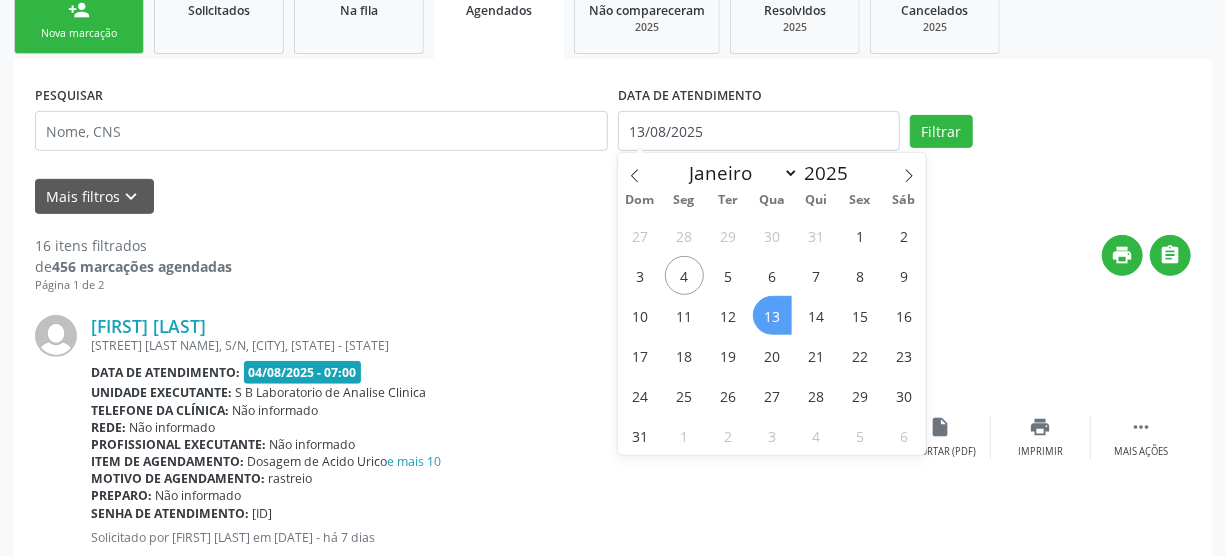 click on "13" at bounding box center [772, 315] 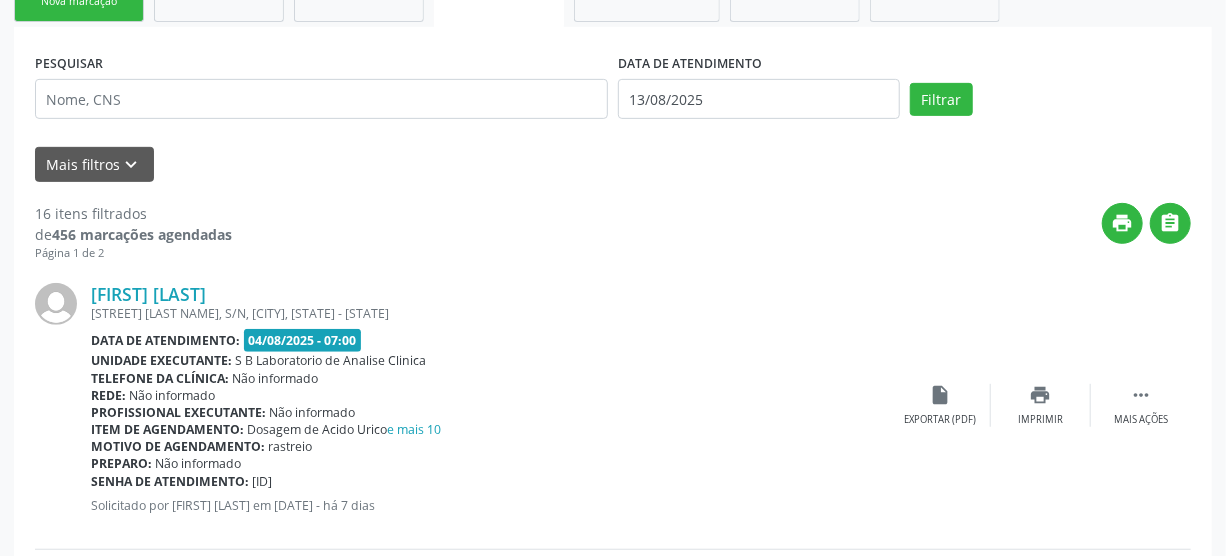 scroll, scrollTop: 312, scrollLeft: 0, axis: vertical 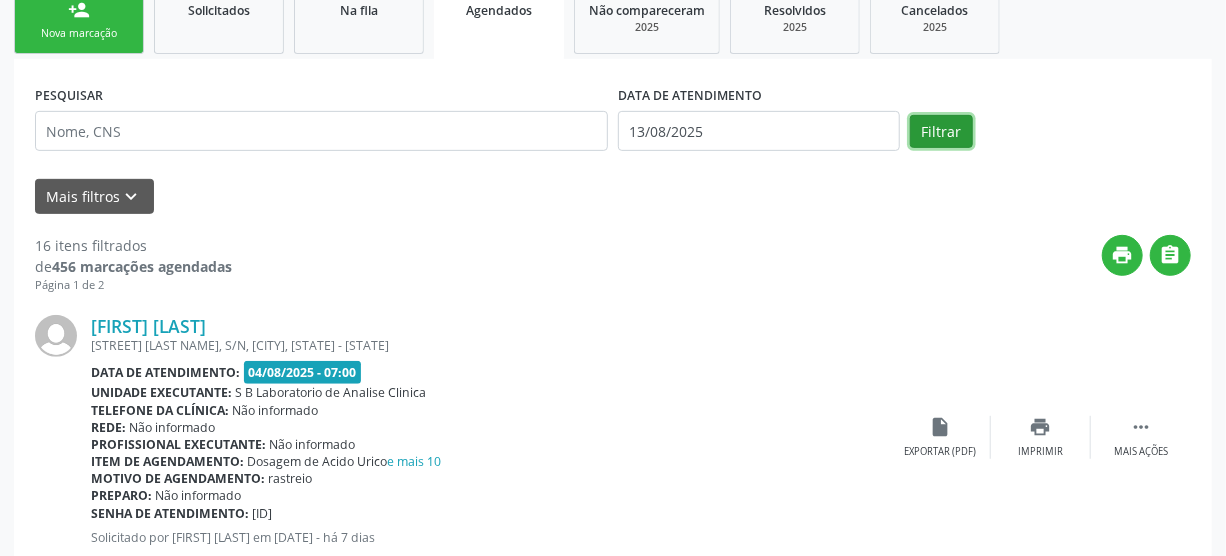 click on "Filtrar" at bounding box center (941, 132) 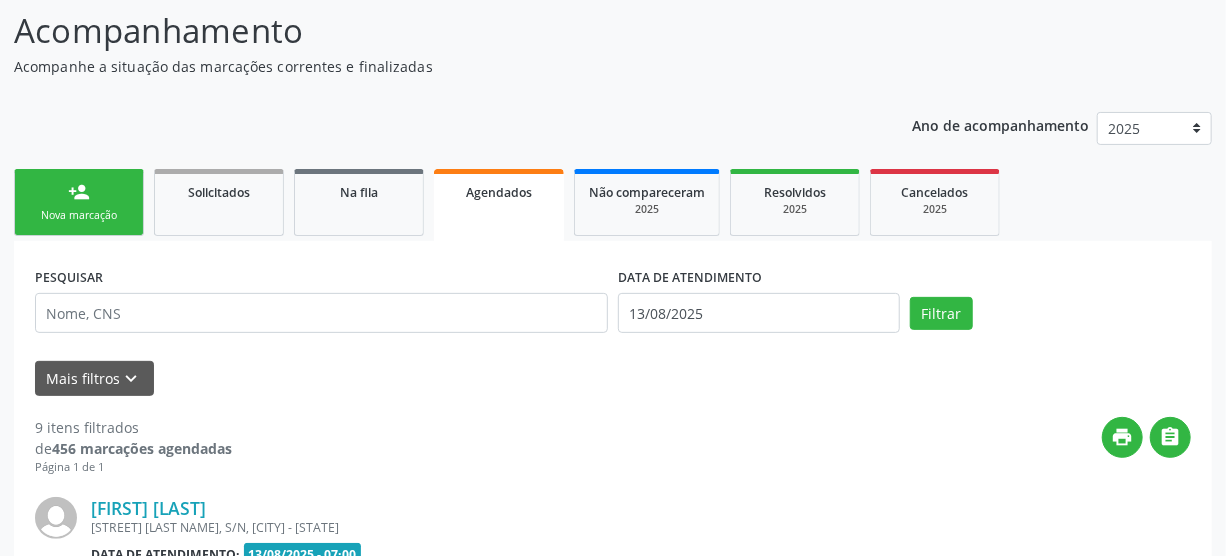 scroll, scrollTop: 312, scrollLeft: 0, axis: vertical 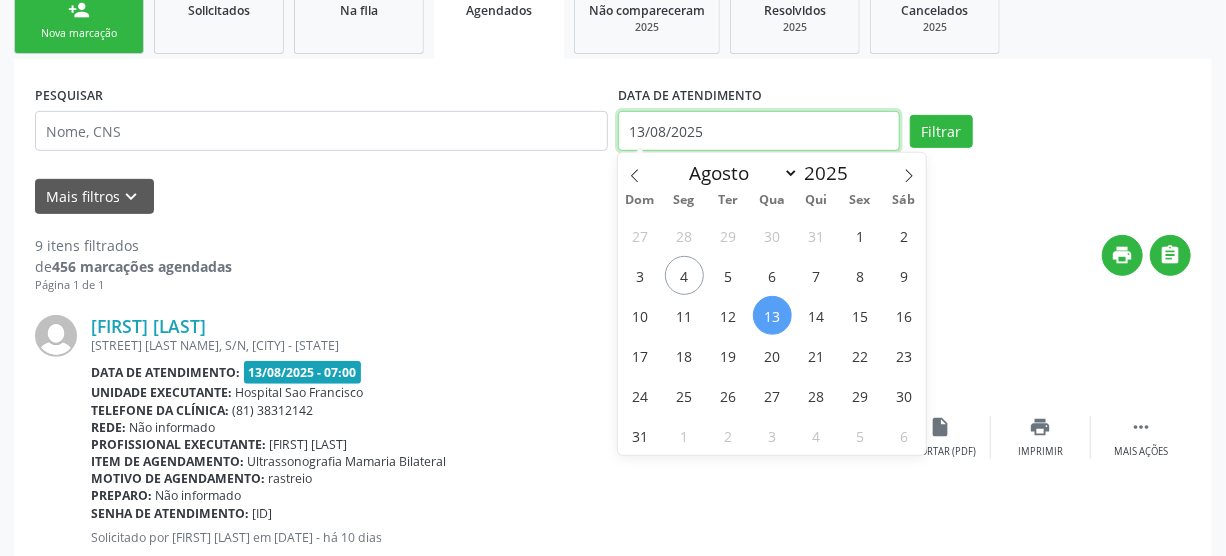 click on "13/08/2025" at bounding box center [759, 131] 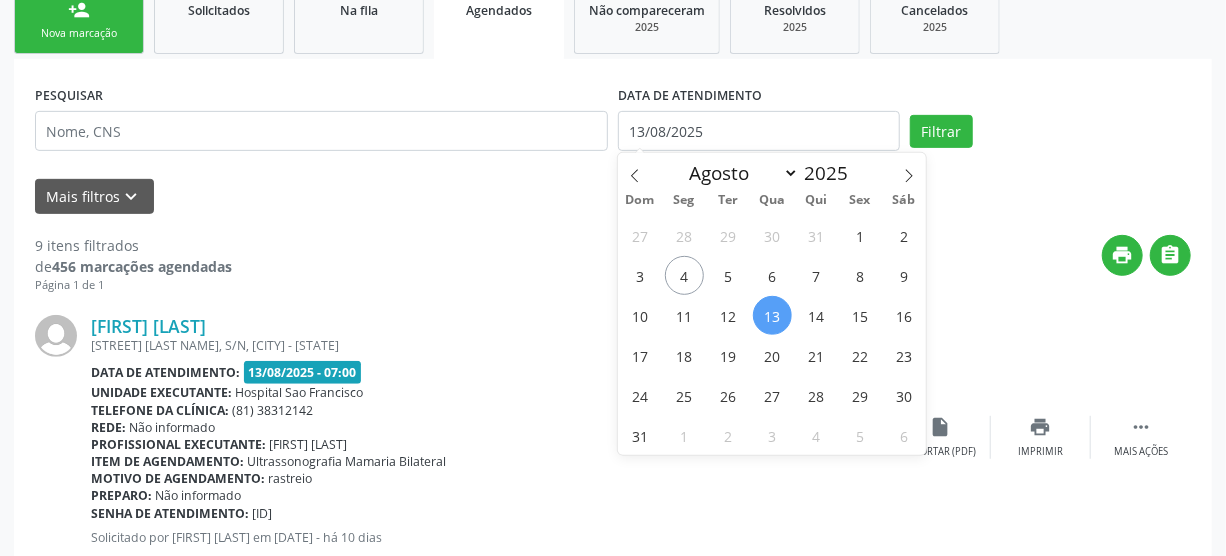 click on "13" at bounding box center [772, 315] 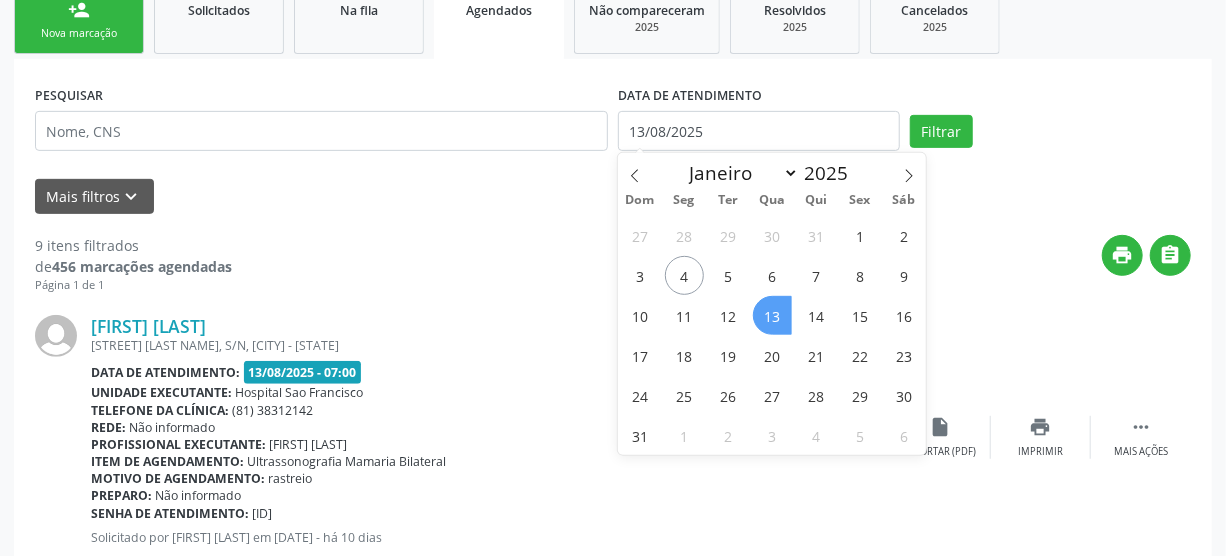 click on "13" at bounding box center (772, 315) 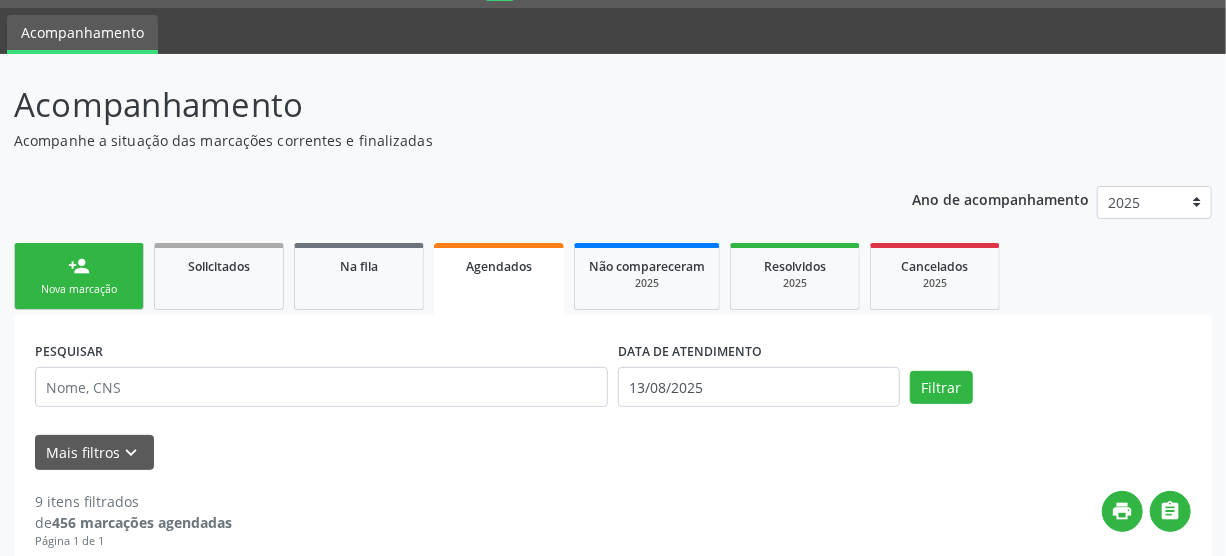 scroll, scrollTop: 0, scrollLeft: 0, axis: both 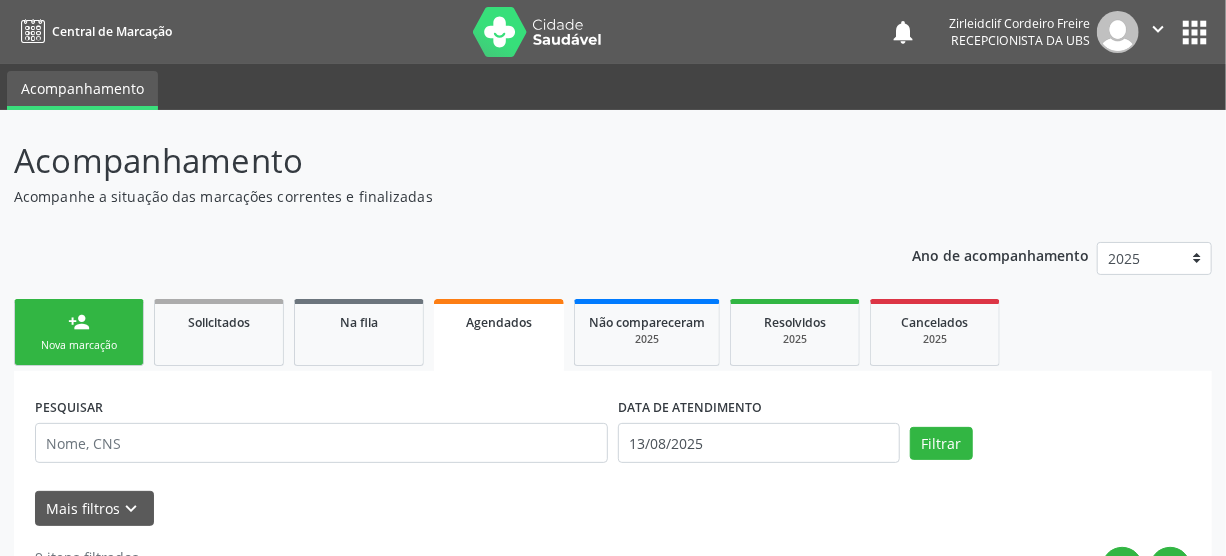 click on "Nova marcação" at bounding box center [79, 345] 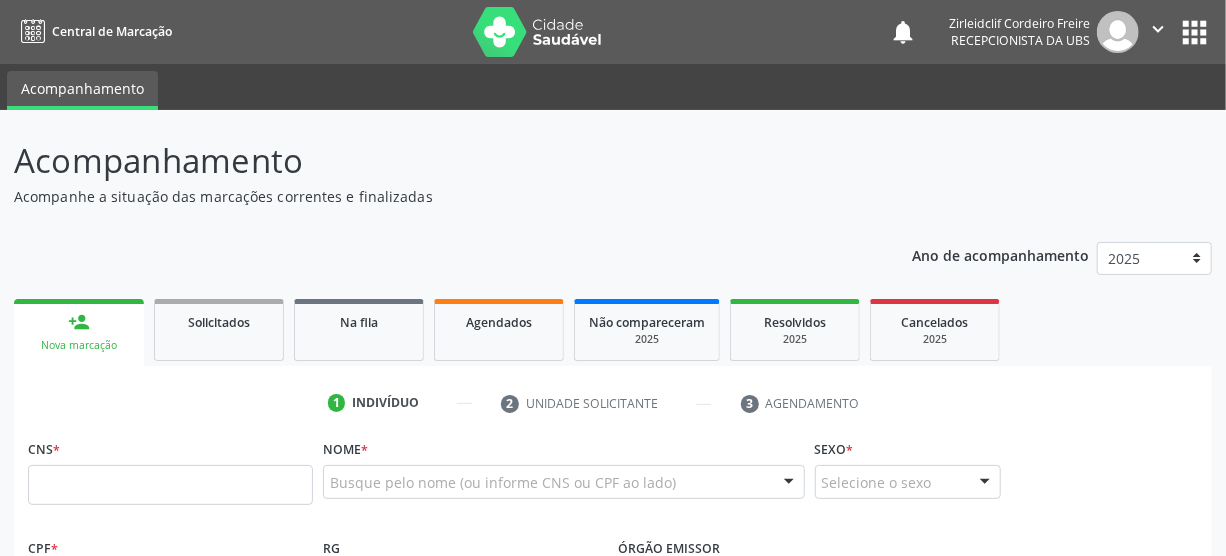click on "person_add
Nova marcação" at bounding box center [79, 332] 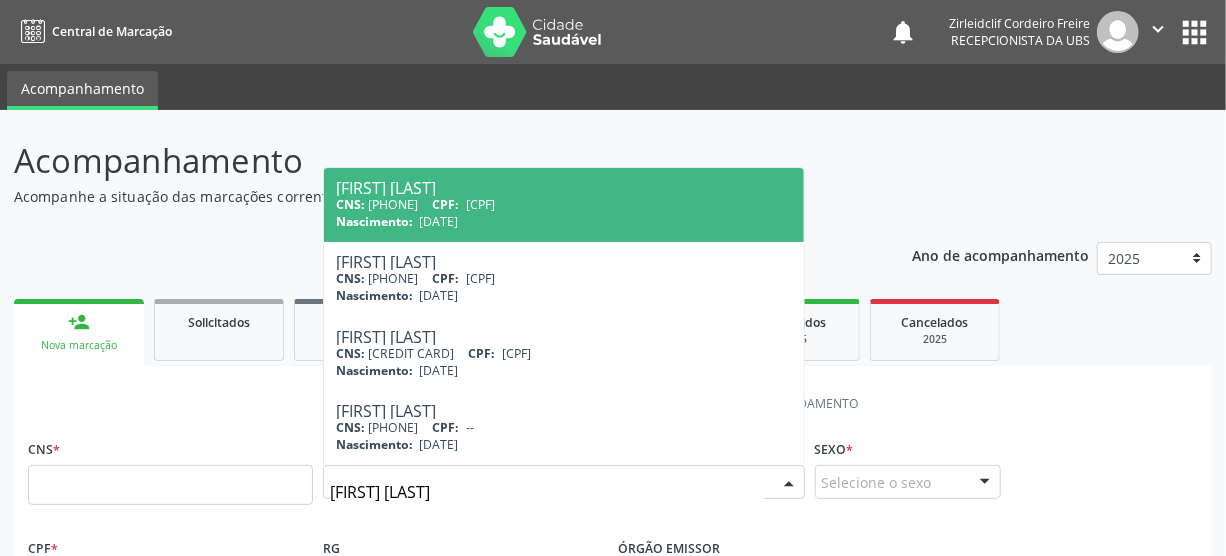 type on "[FIRST] [LAST]" 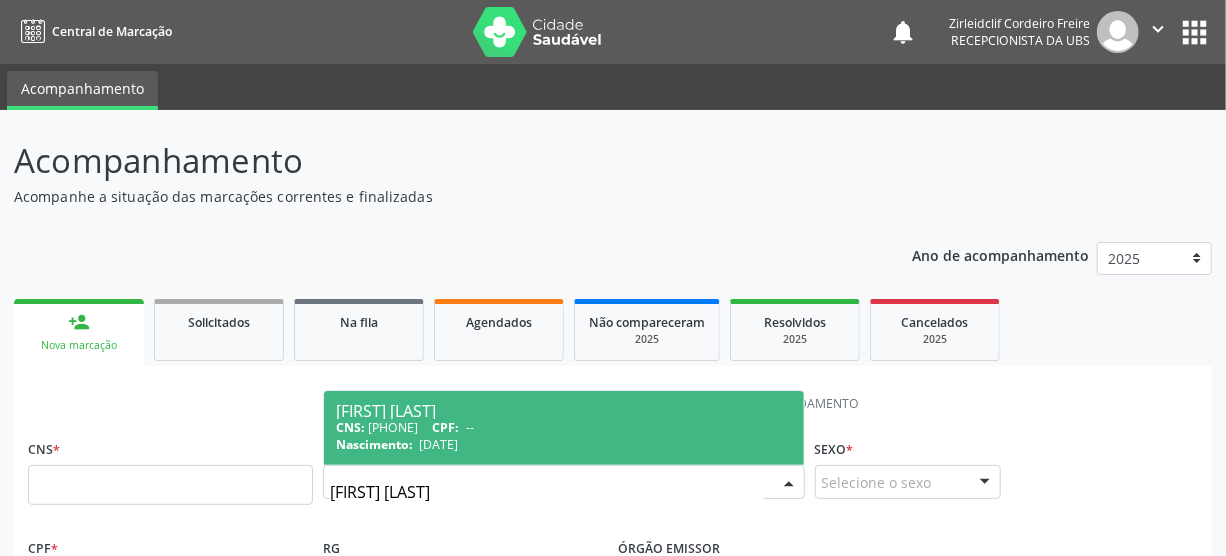 click on "Nascimento:
[DATE]" at bounding box center (564, 444) 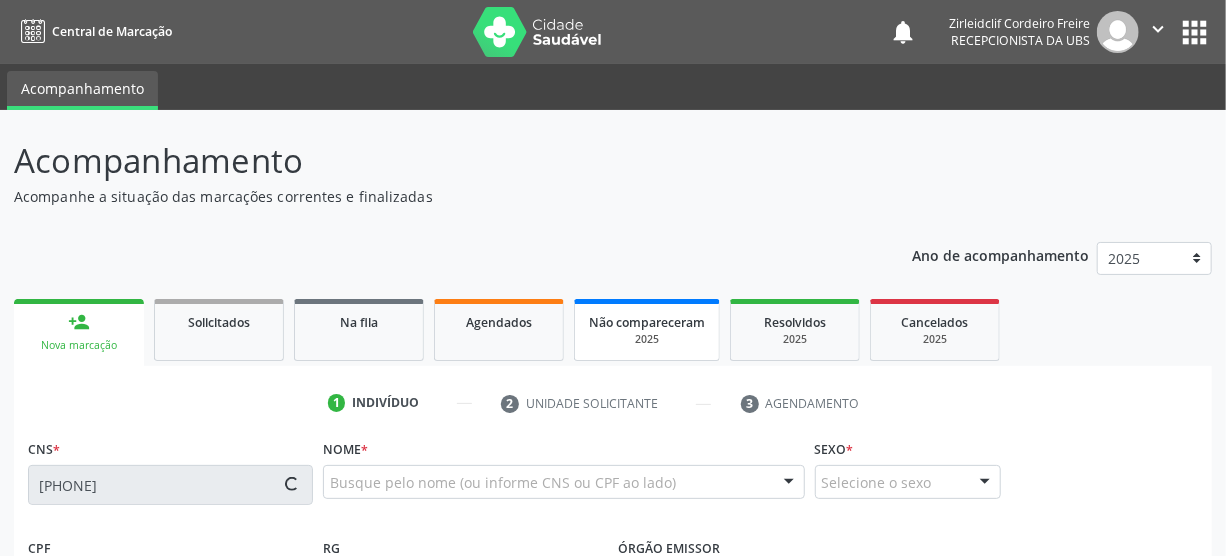 type on "[DATE]" 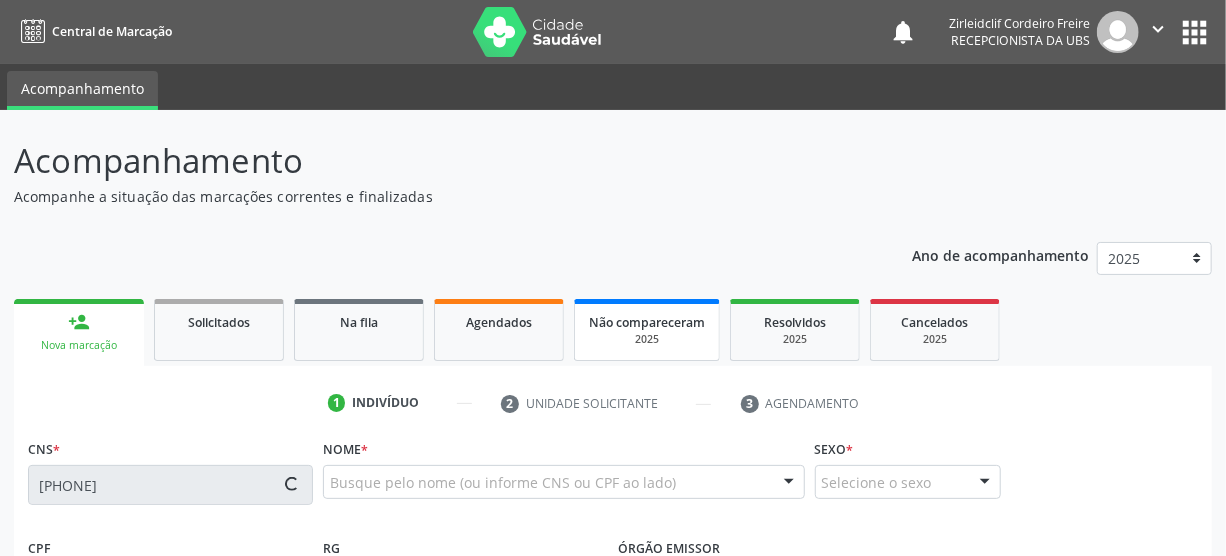 type on "[FIRST] [LAST]" 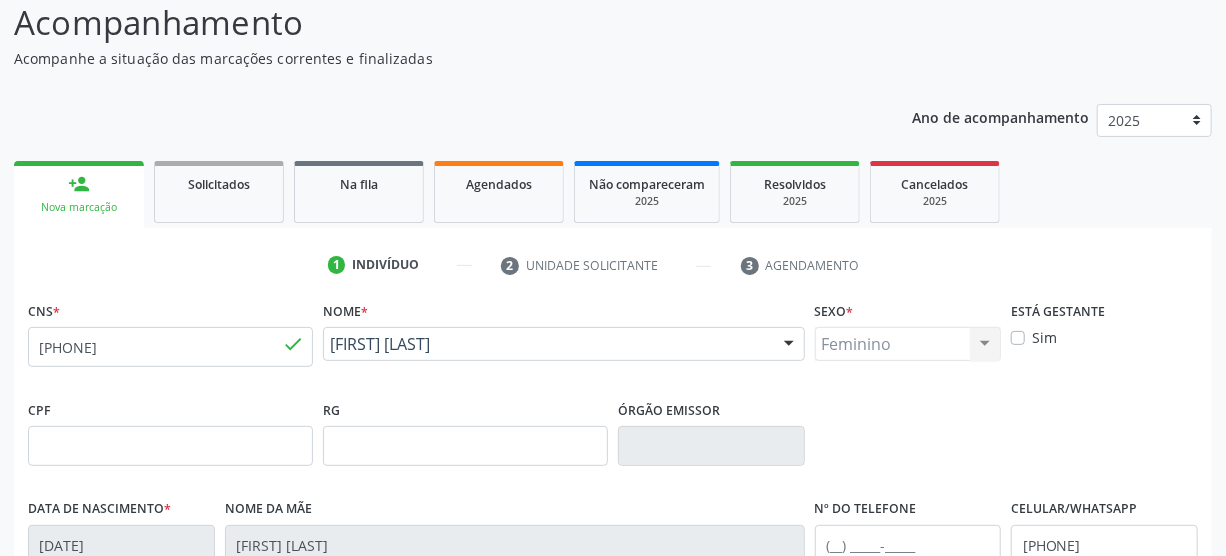 scroll, scrollTop: 0, scrollLeft: 0, axis: both 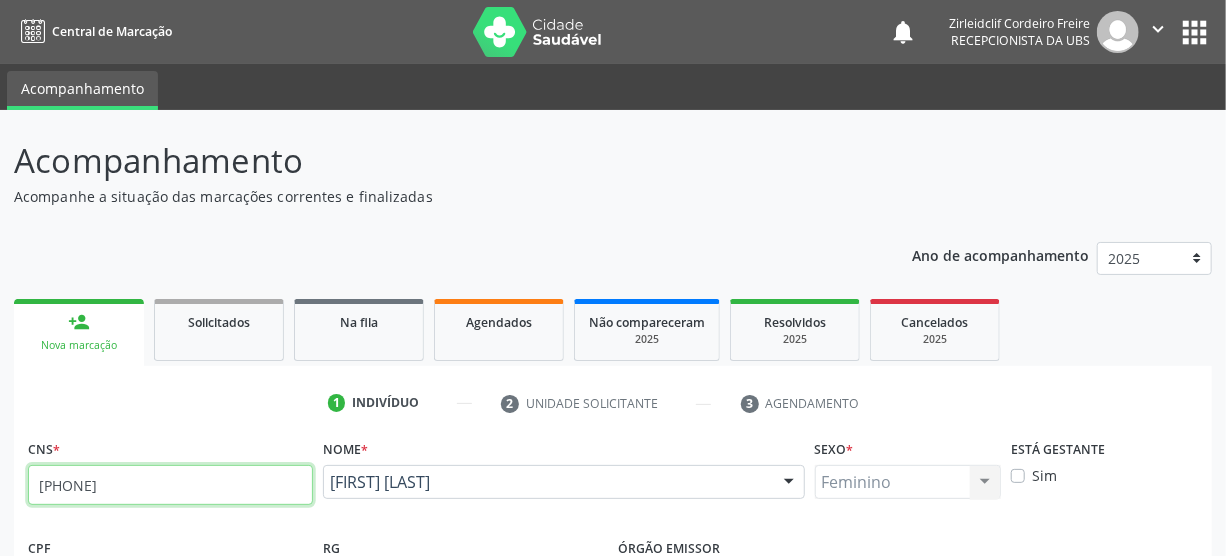 click on "[PHONE]" at bounding box center [170, 485] 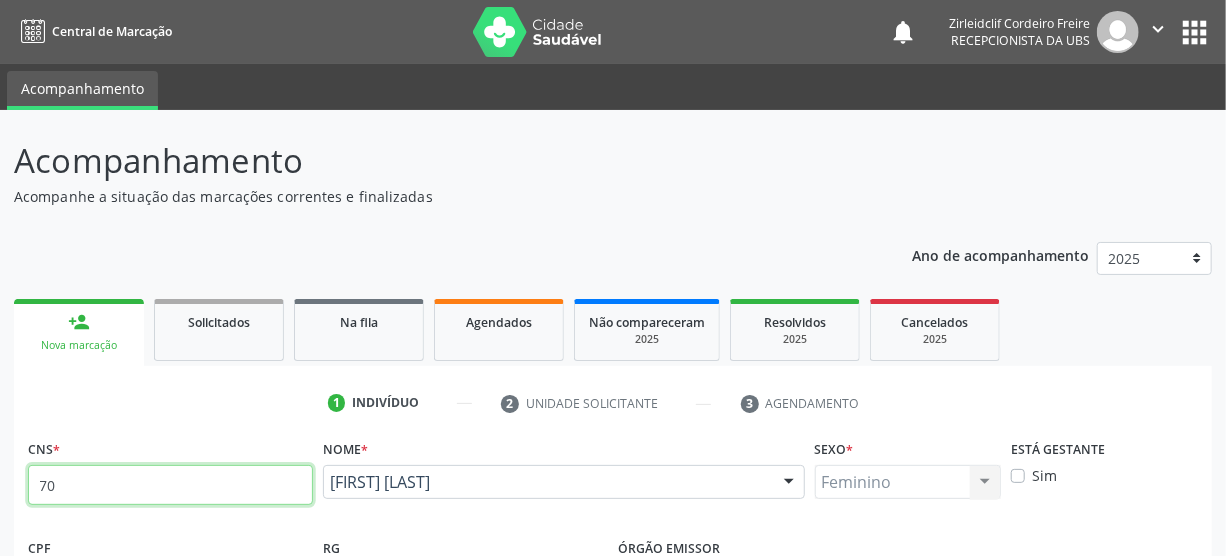 type on "7" 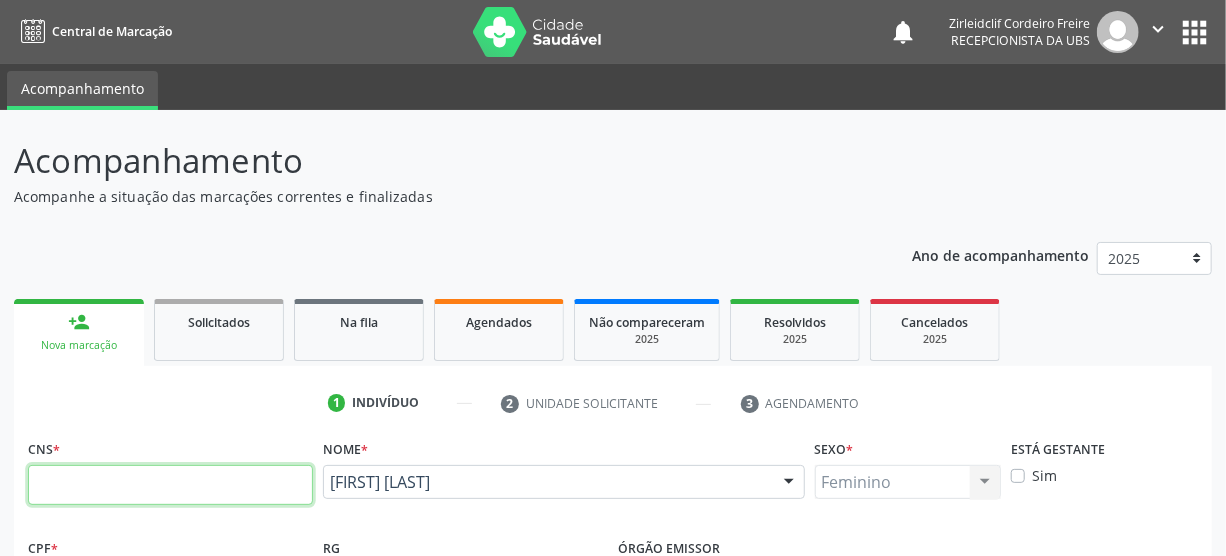 type 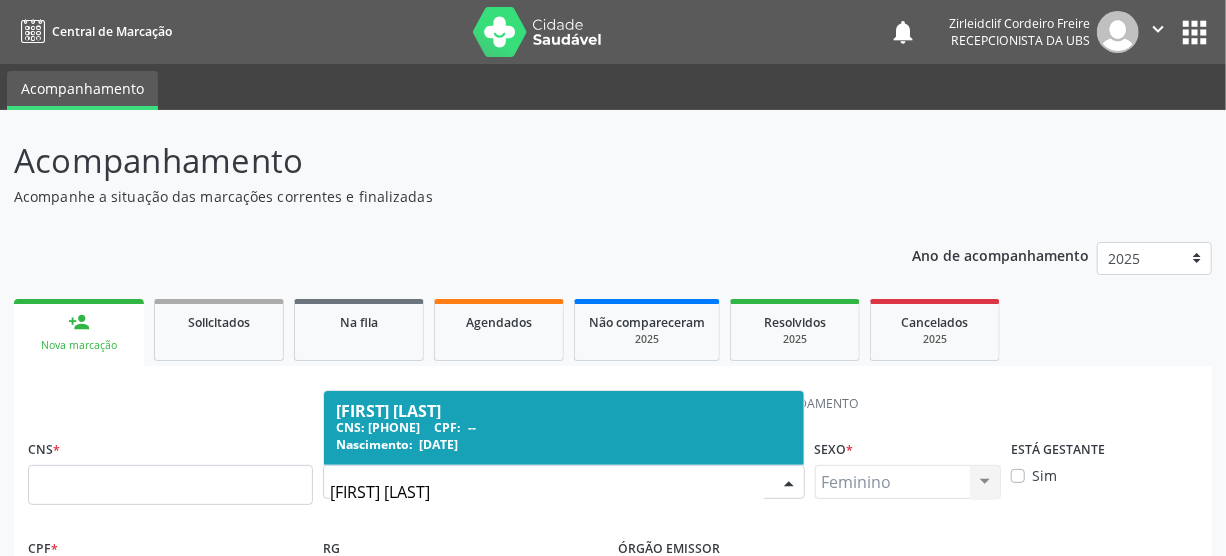type on "[FIRST] [LAST]" 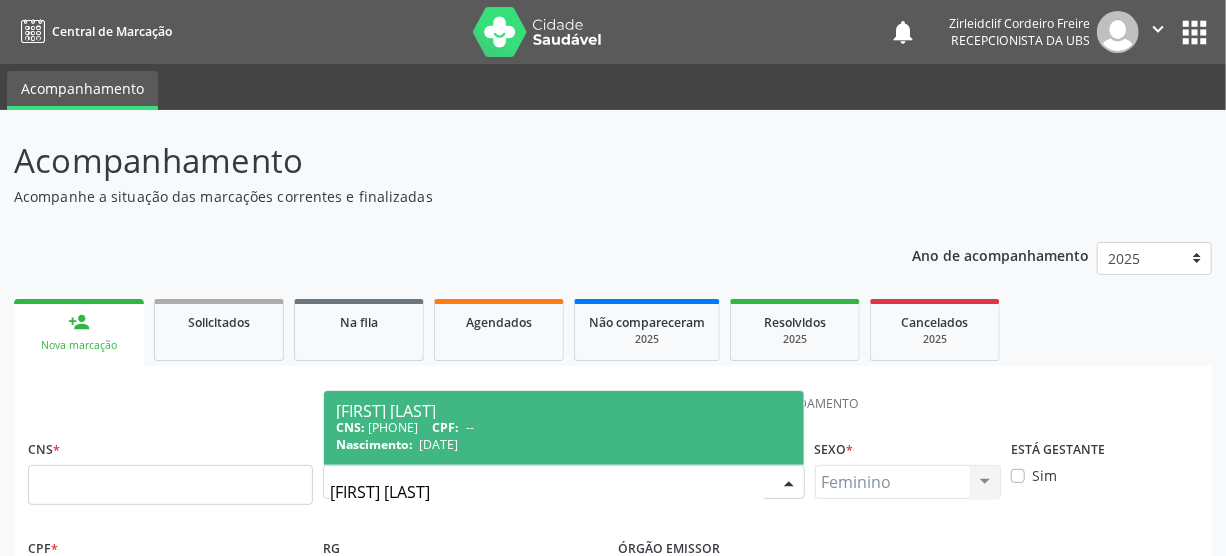 click on "Nascimento:
[DATE]" at bounding box center [564, 444] 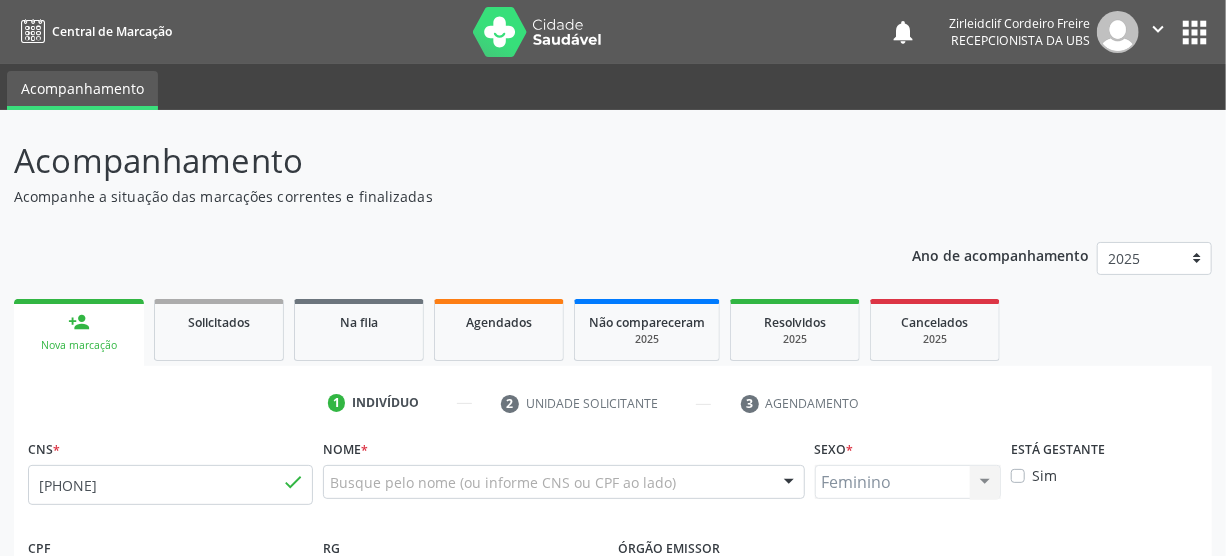type 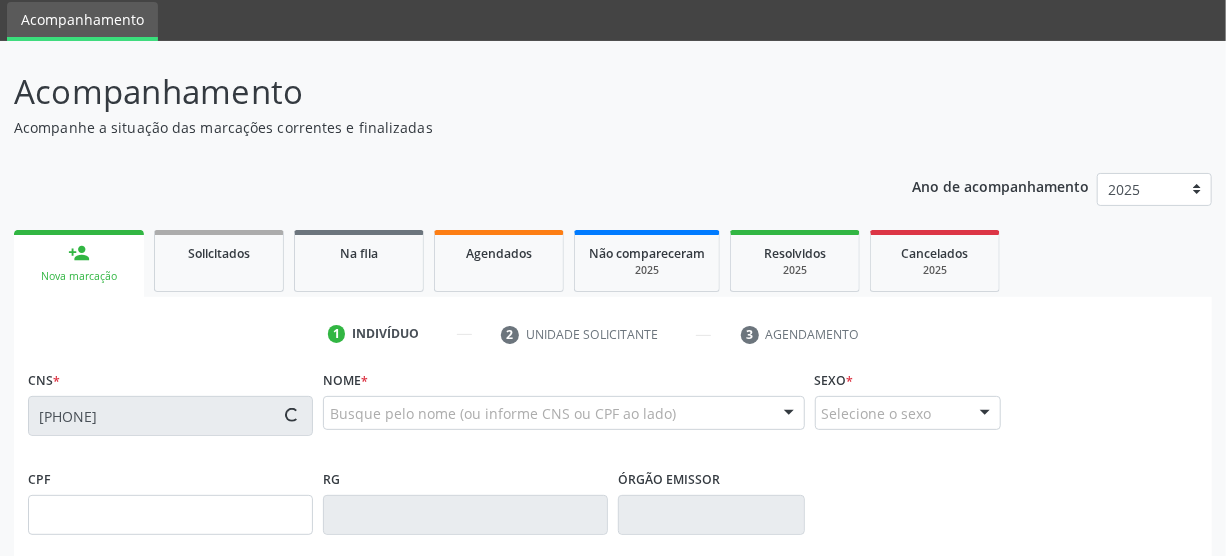 scroll, scrollTop: 363, scrollLeft: 0, axis: vertical 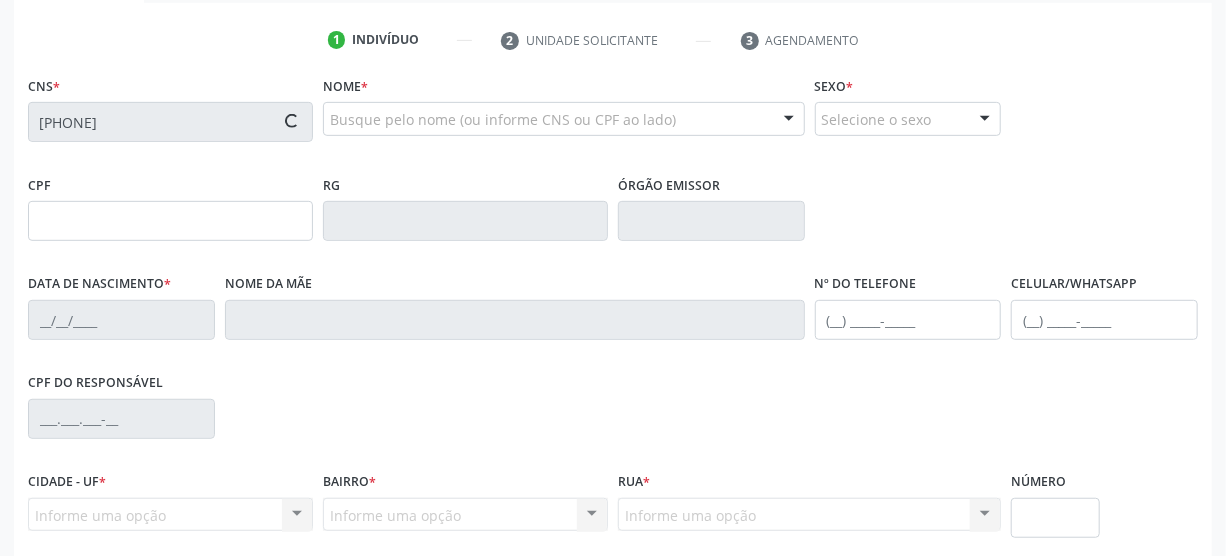 type on "[DATE]" 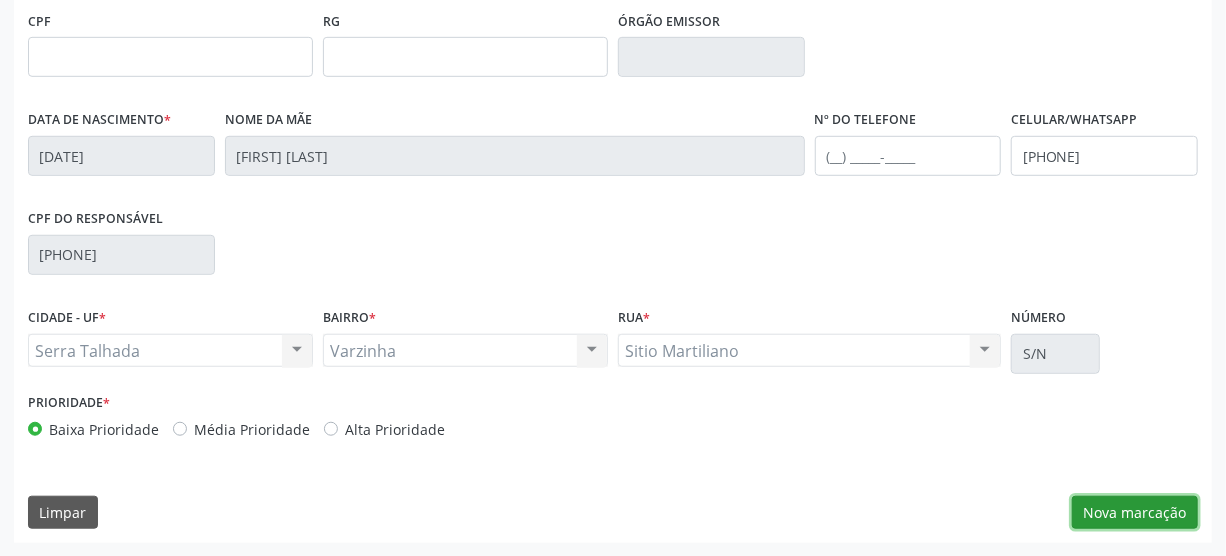 click on "Nova marcação" at bounding box center (1135, 513) 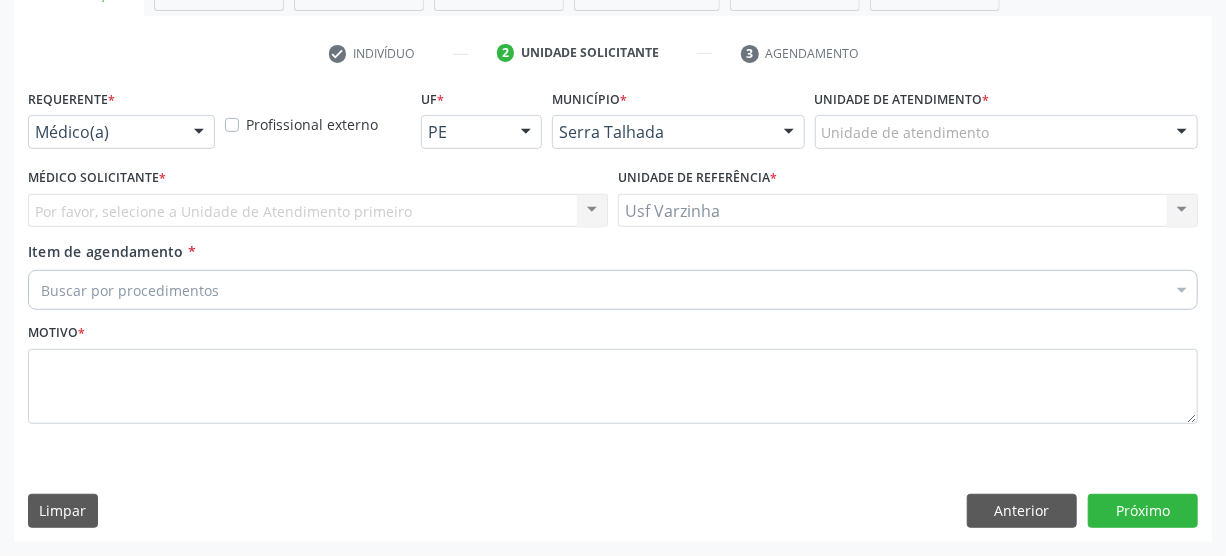 scroll, scrollTop: 348, scrollLeft: 0, axis: vertical 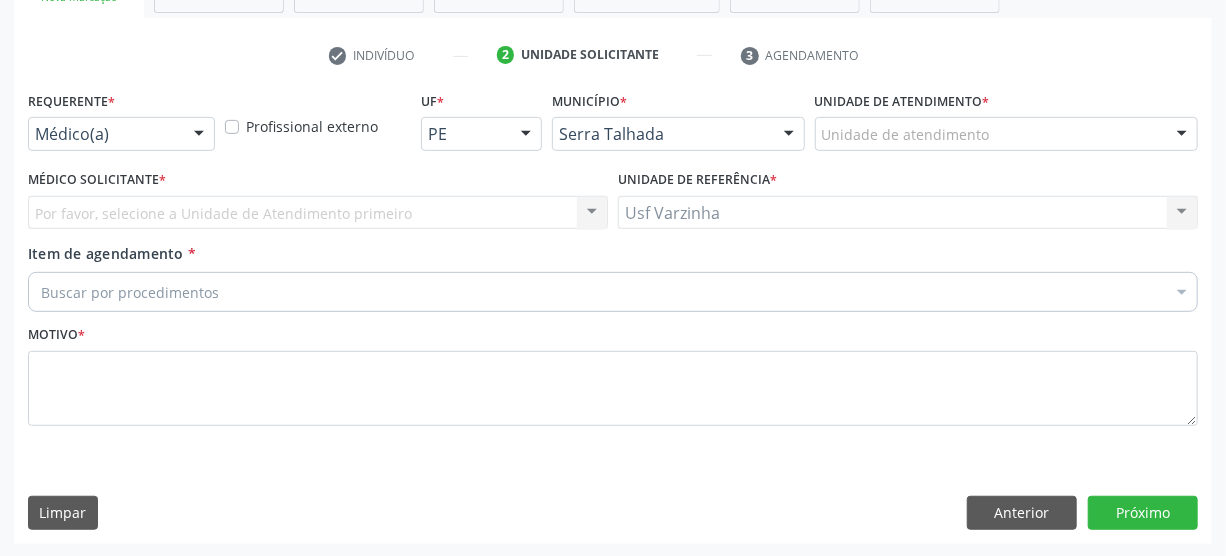 click at bounding box center [199, 135] 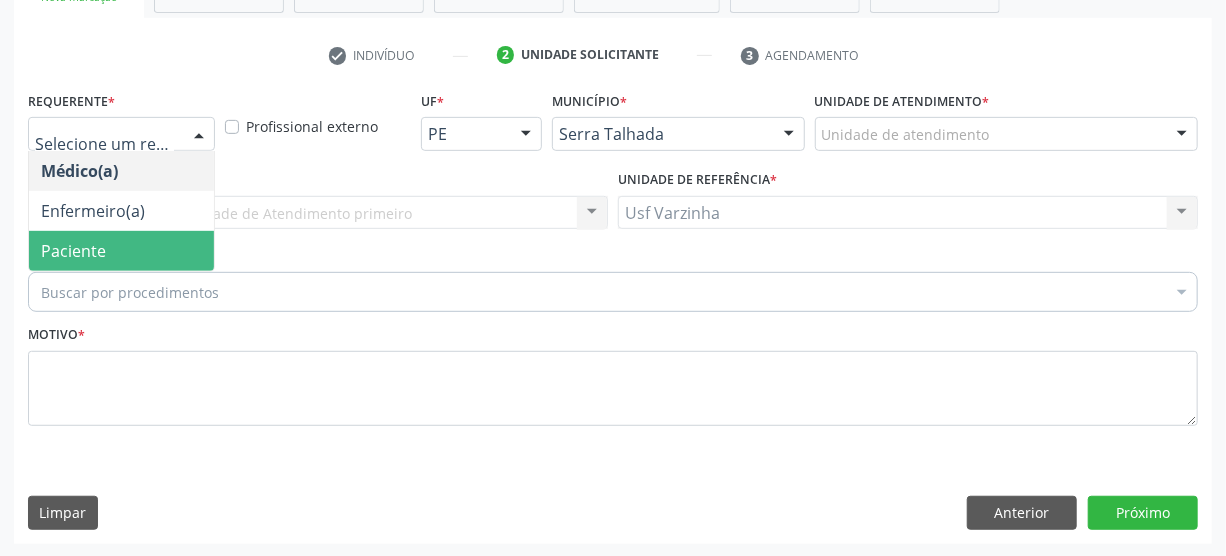 click on "Paciente" at bounding box center (121, 251) 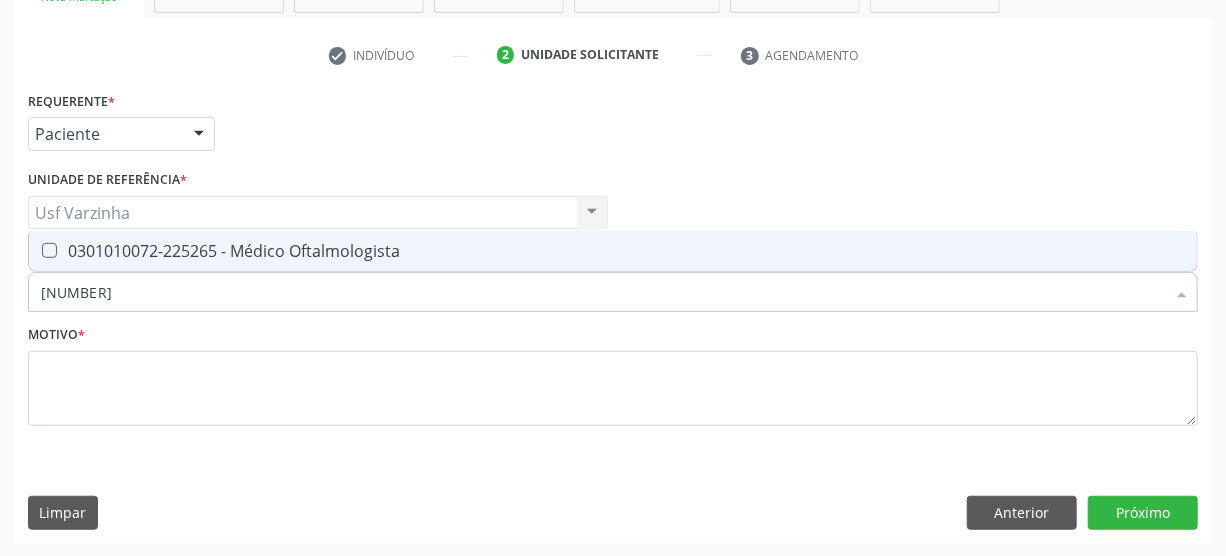type on "[NUMBER]" 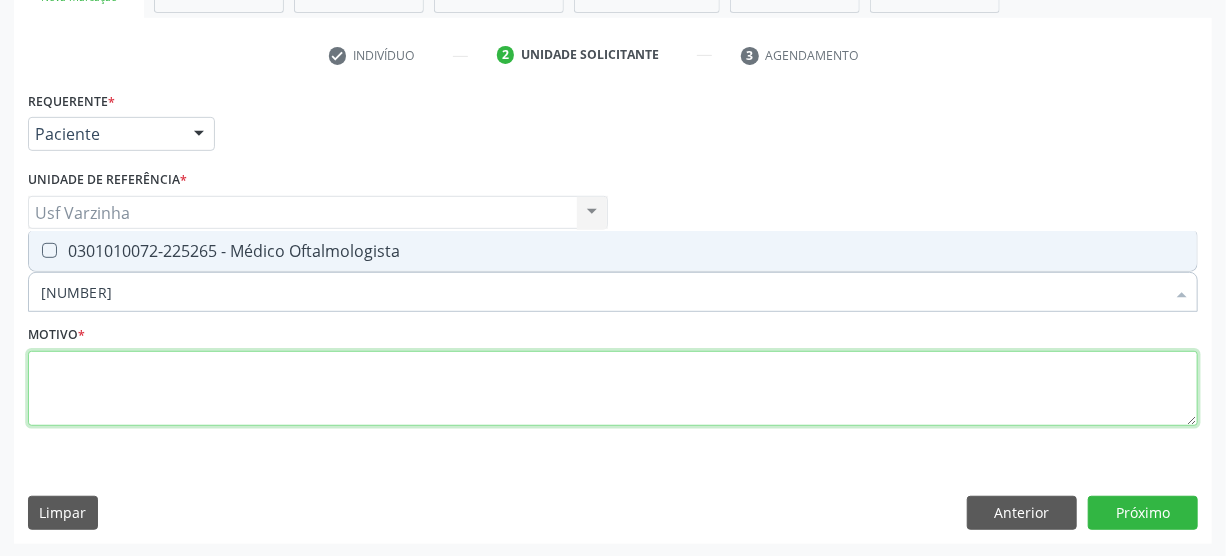 click at bounding box center (613, 389) 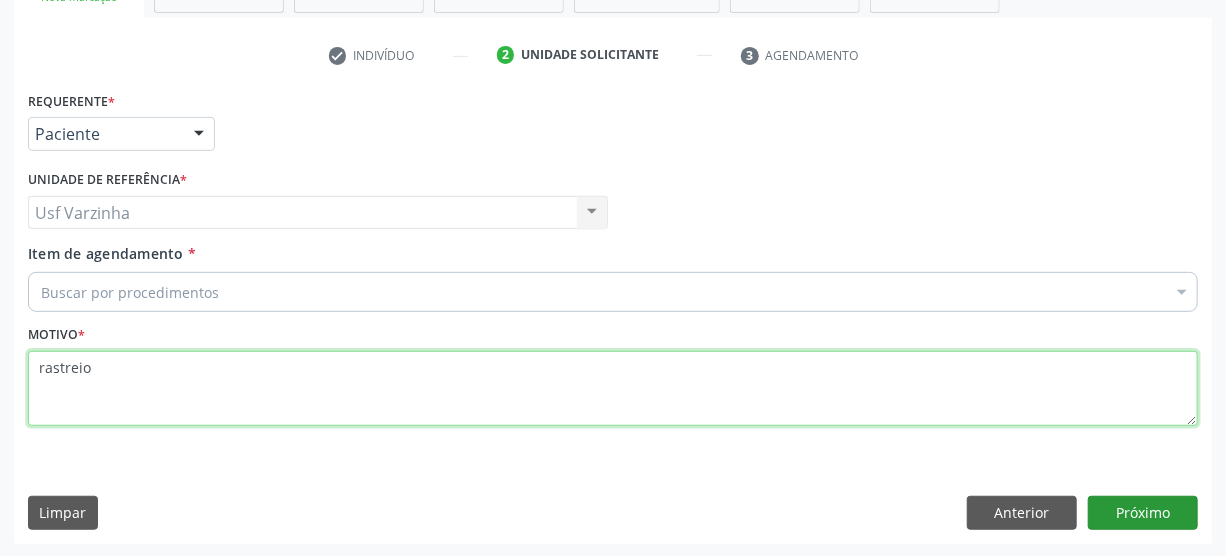 type on "rastreio" 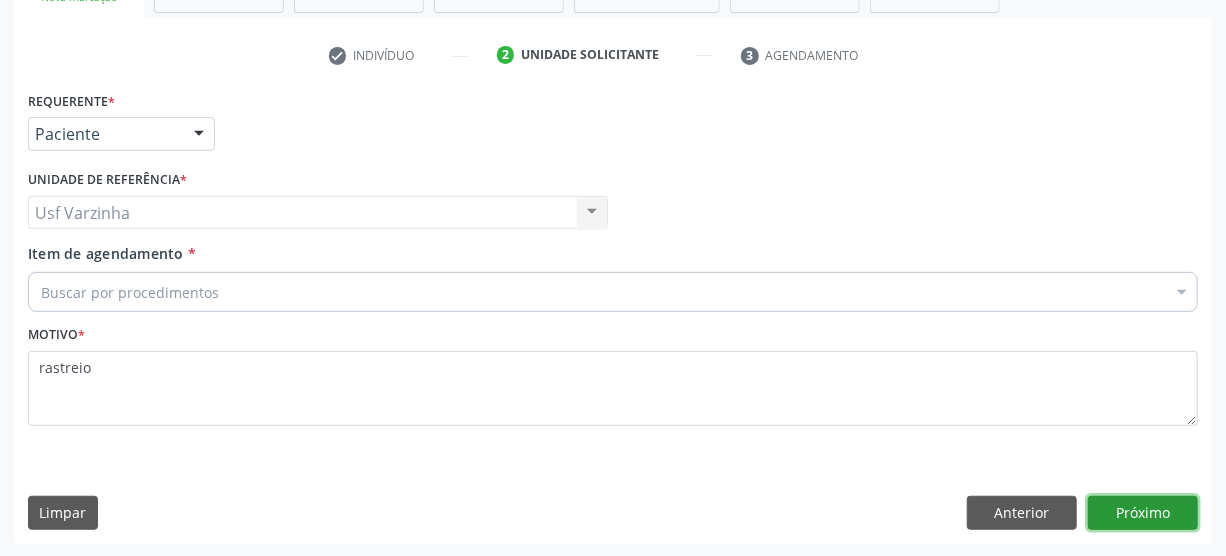 click on "Próximo" at bounding box center [1143, 513] 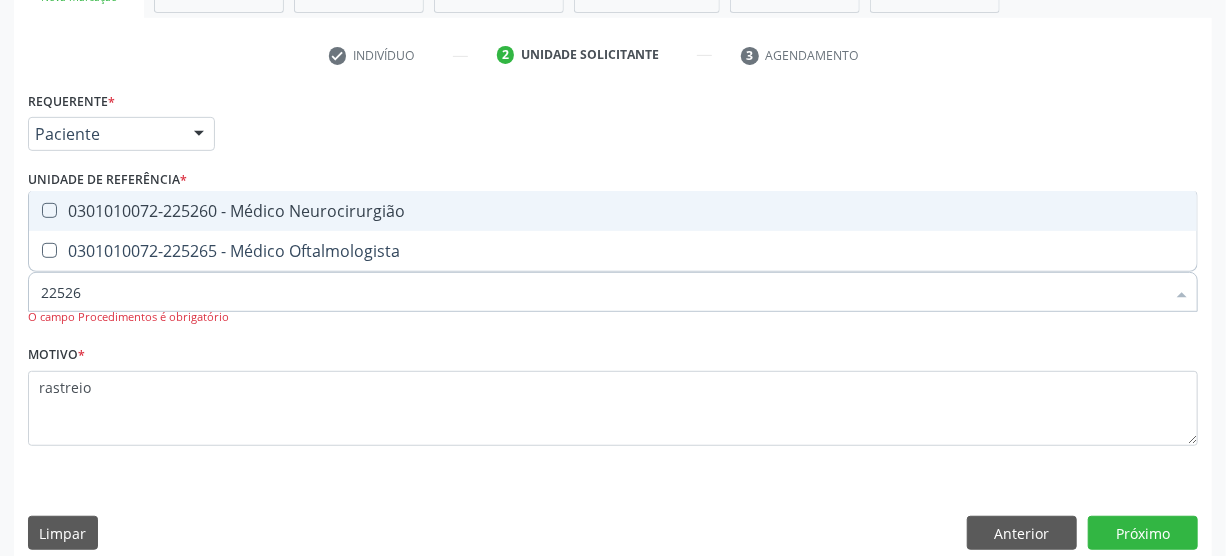 type on "[NUMBER]" 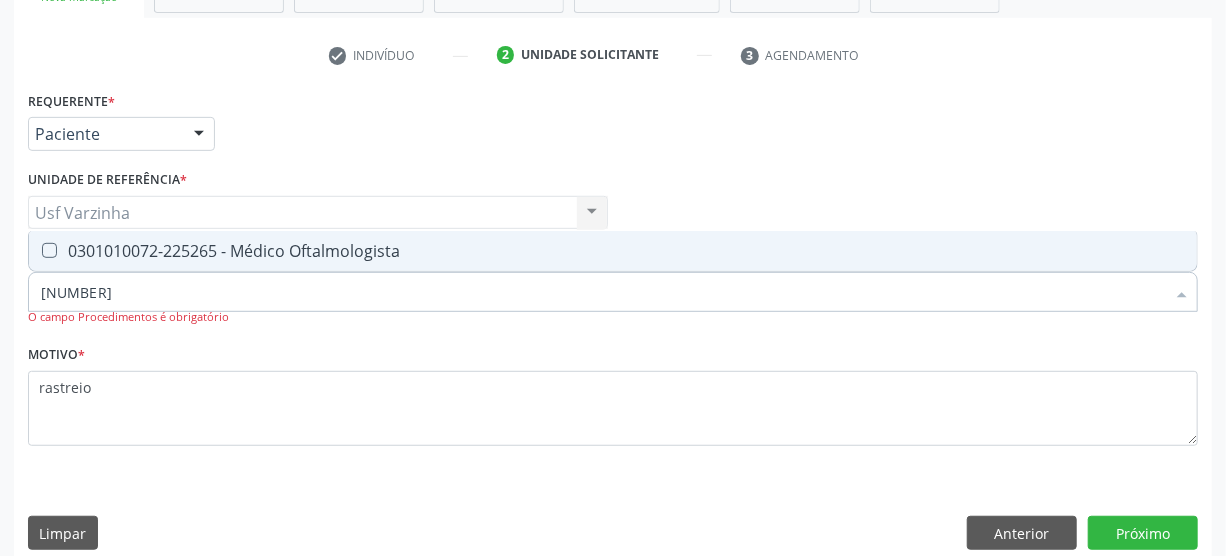 click on "0301010072-225265 - Médico Oftalmologista" at bounding box center [613, 251] 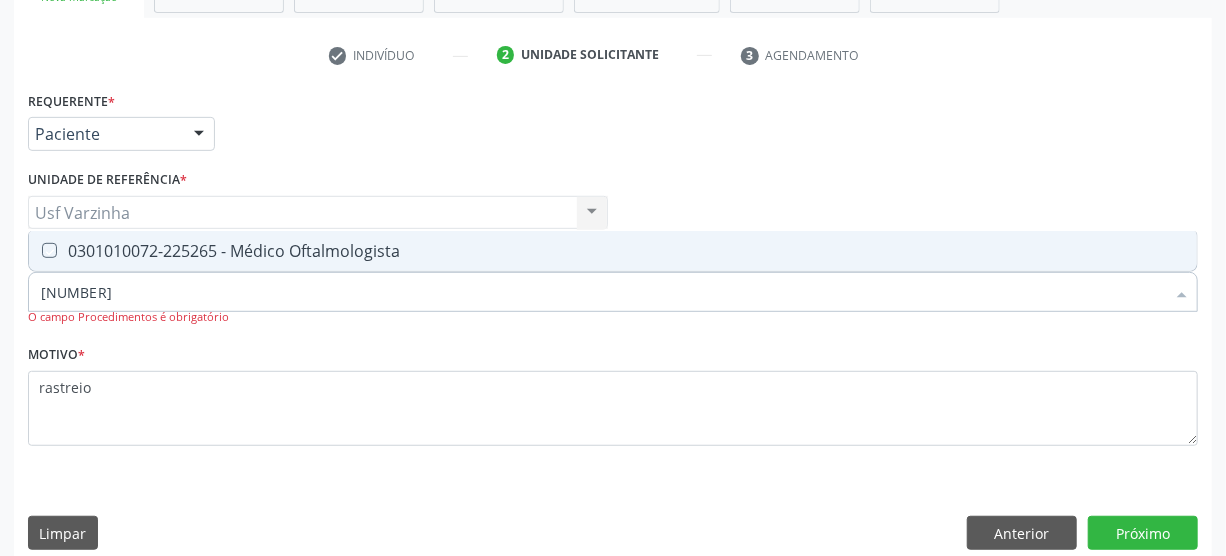 checkbox on "true" 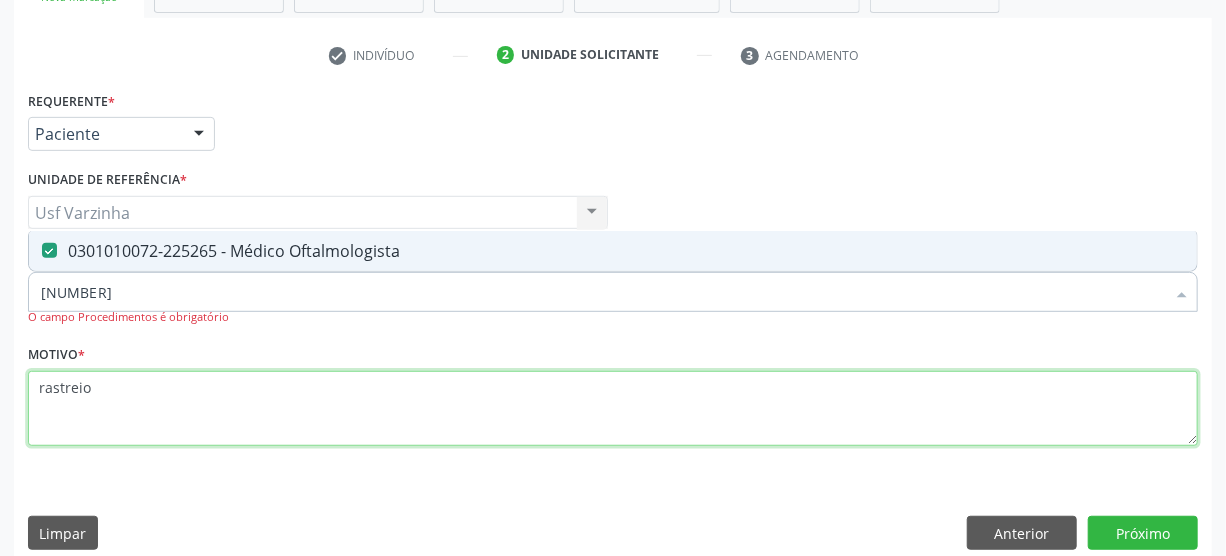 click on "rastreio" at bounding box center (613, 409) 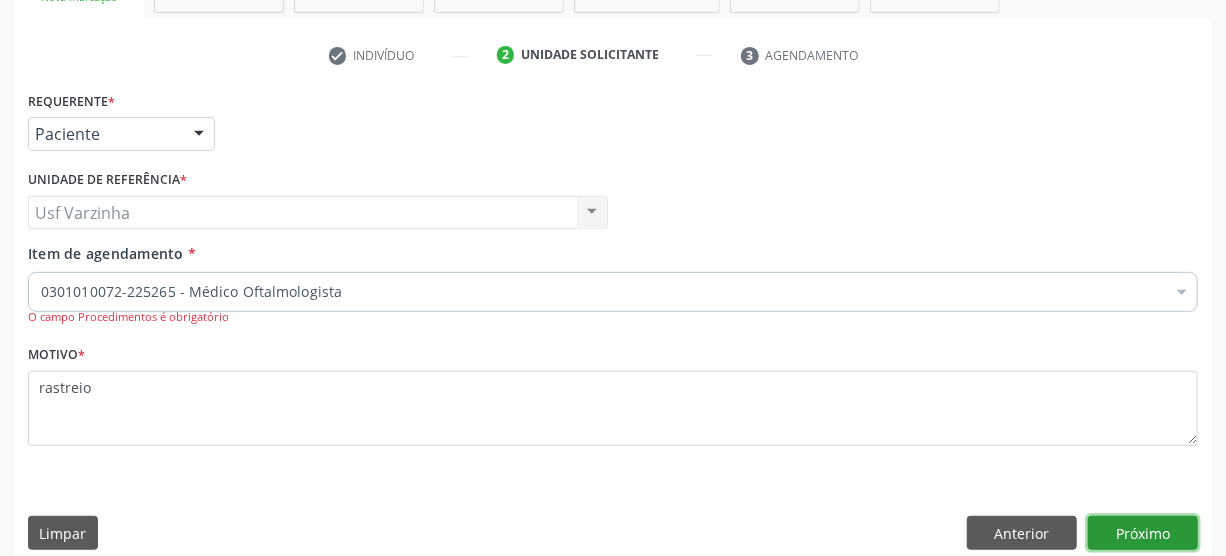 click on "Próximo" at bounding box center [1143, 533] 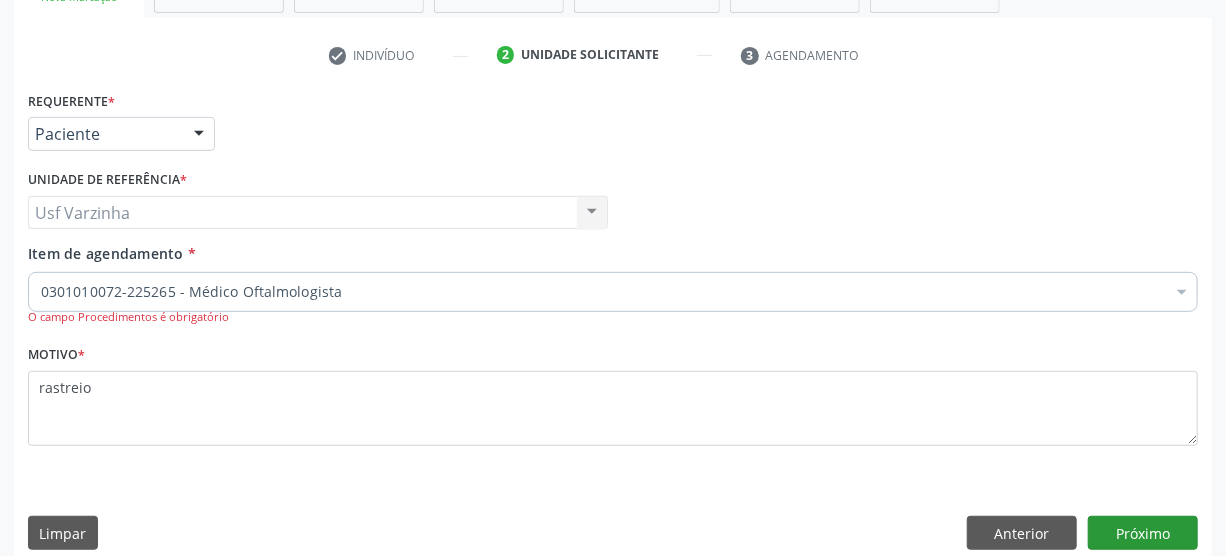 scroll, scrollTop: 312, scrollLeft: 0, axis: vertical 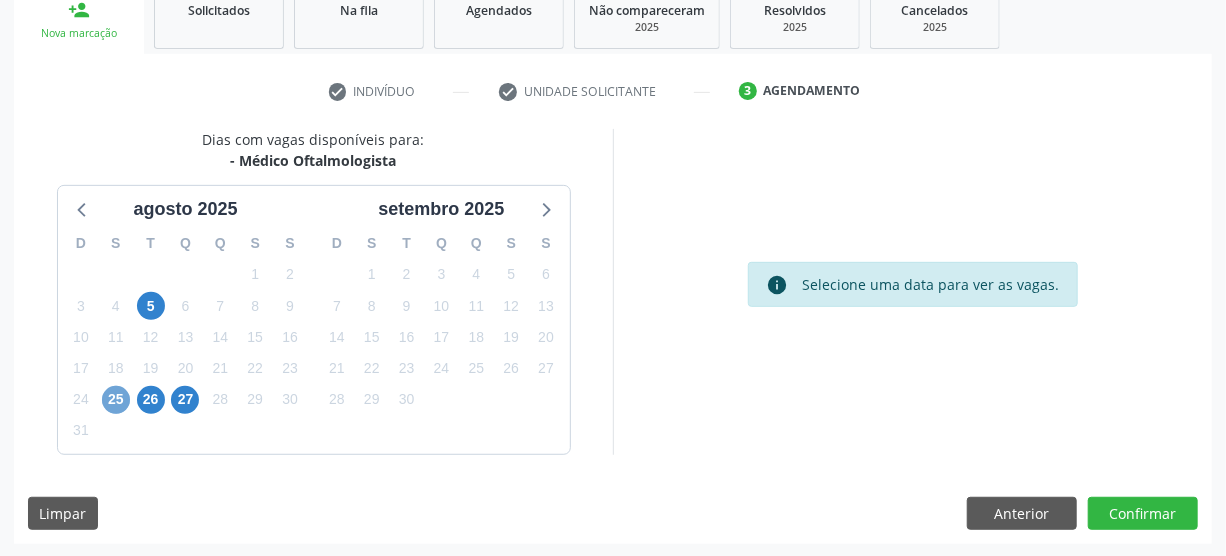 click on "25" at bounding box center [116, 400] 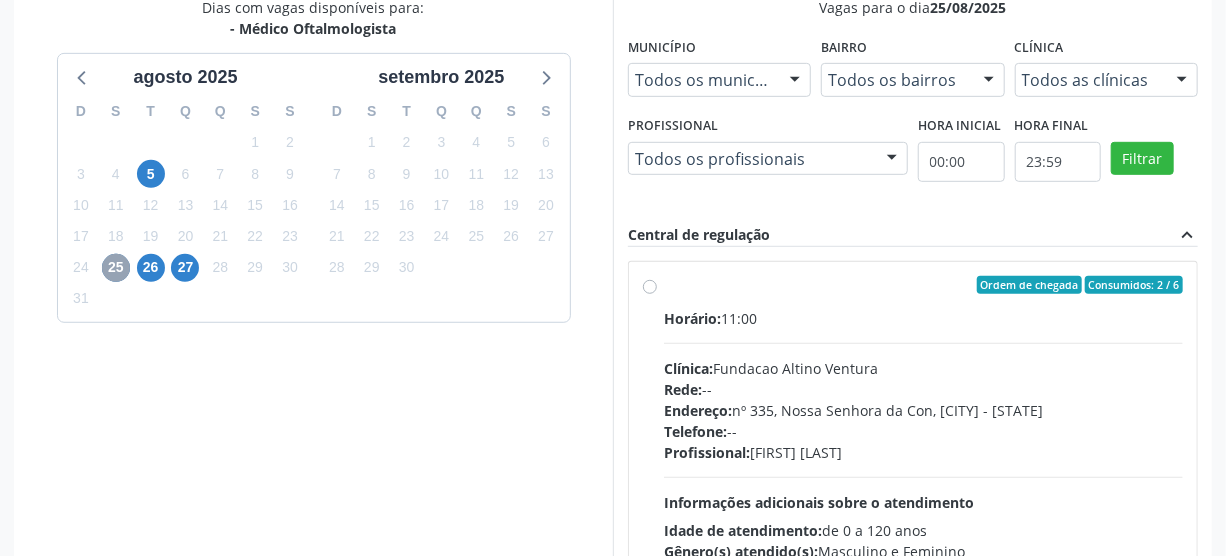 scroll, scrollTop: 494, scrollLeft: 0, axis: vertical 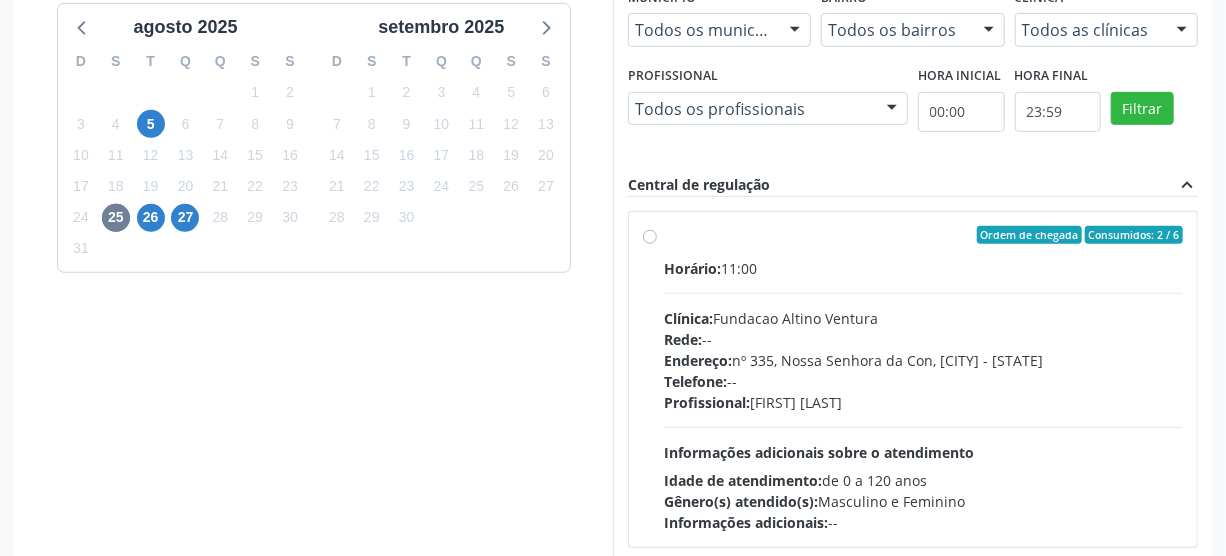 click on "Ordem de chegada
Consumidos: 2 / 6
Horário:   11:00
Clínica:  Fundacao Altino Ventura
Rede:
--
Endereço:   nº 335, Nossa Senhora da Con, [CITY] - [STATE]
Telefone:   --
Profissional:
[FIRST] [LAST]
Informações adicionais sobre o atendimento
Idade de atendimento:
de 0 a 120 anos
Gênero(s) atendido(s):
Masculino e Feminino
Informações adicionais:
--" at bounding box center (923, 379) 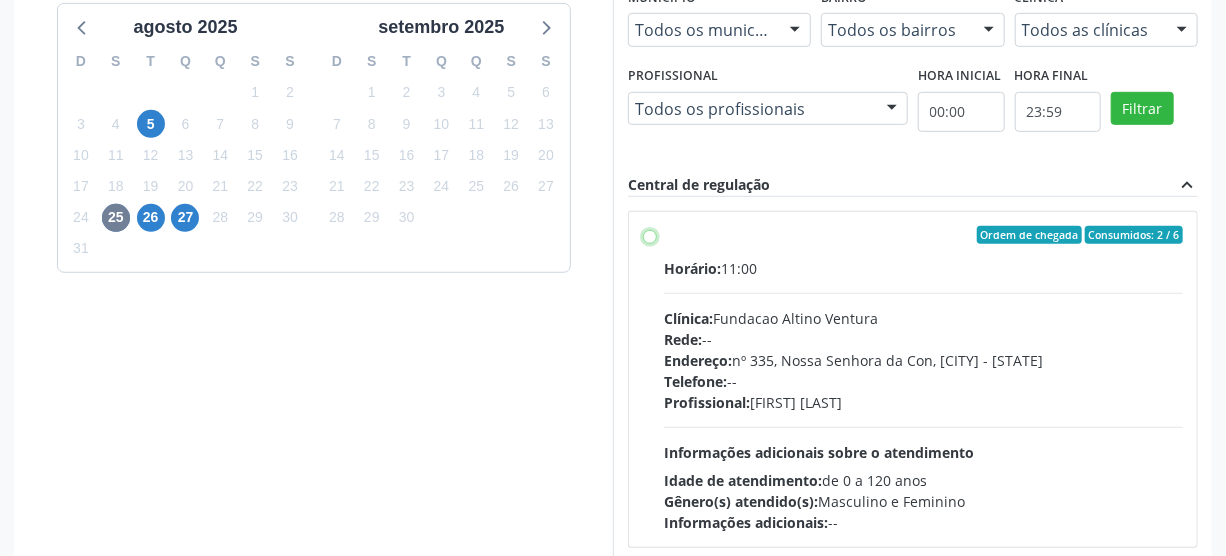 click on "Ordem de chegada
Consumidos: 2 / 6
Horário:   11:00
Clínica:  Fundacao Altino Ventura
Rede:
--
Endereço:   nº 335, Nossa Senhora da Con, [CITY] - [STATE]
Telefone:   --
Profissional:
[FIRST] [LAST]
Informações adicionais sobre o atendimento
Idade de atendimento:
de 0 a 120 anos
Gênero(s) atendido(s):
Masculino e Feminino
Informações adicionais:
--" at bounding box center (650, 235) 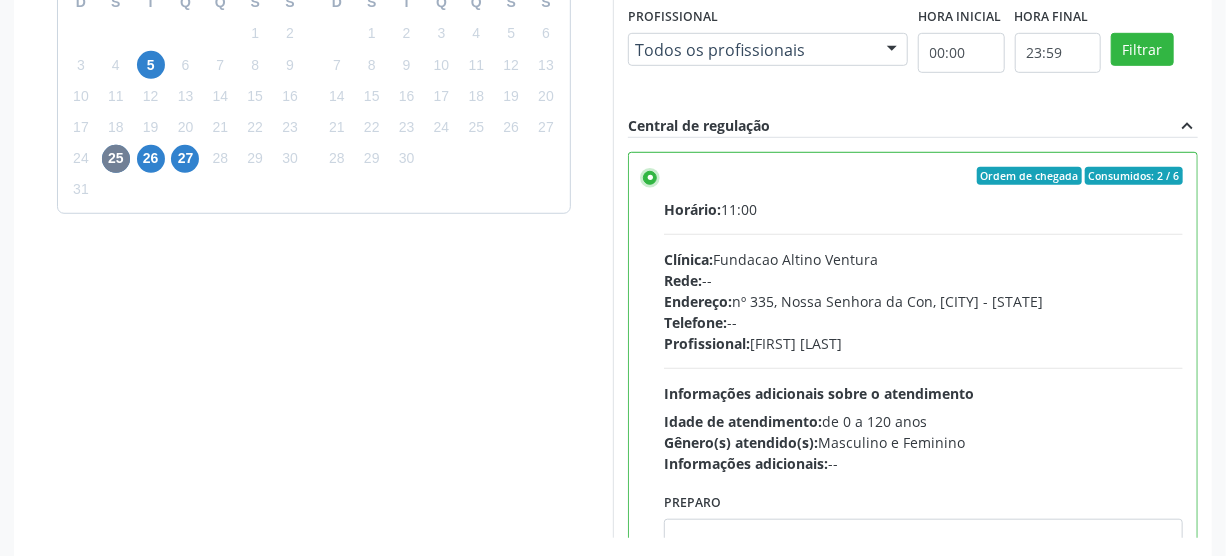 scroll, scrollTop: 585, scrollLeft: 0, axis: vertical 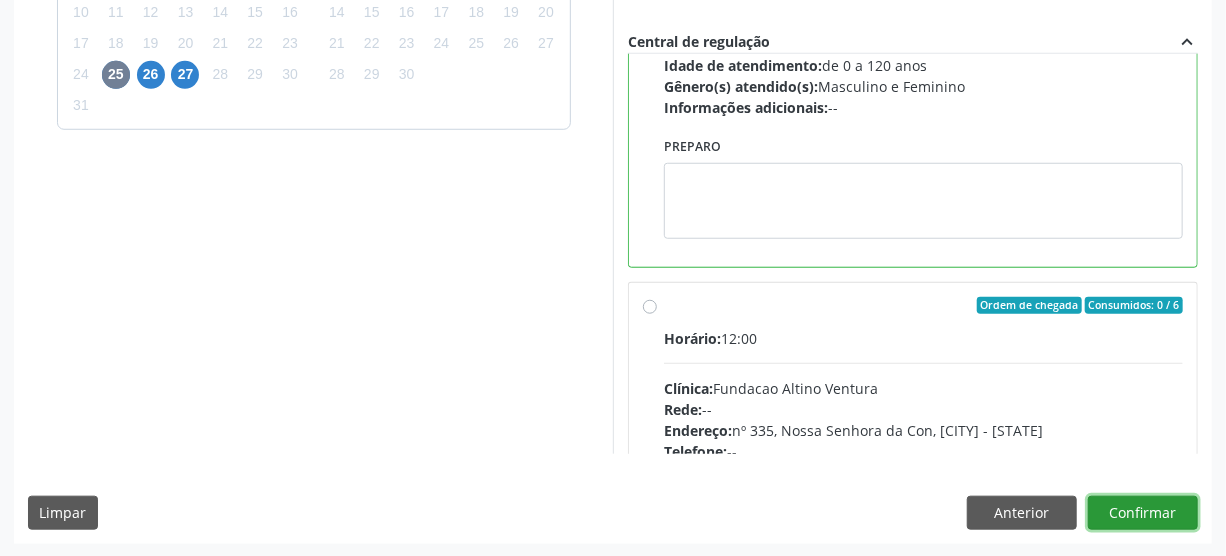 click on "Confirmar" at bounding box center (1143, 513) 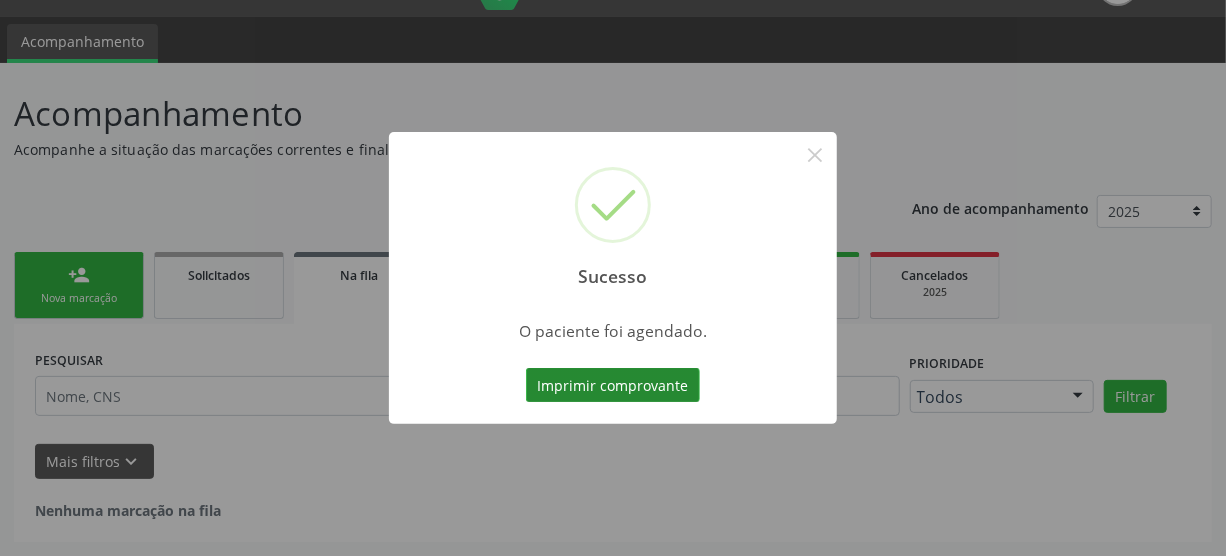 scroll, scrollTop: 45, scrollLeft: 0, axis: vertical 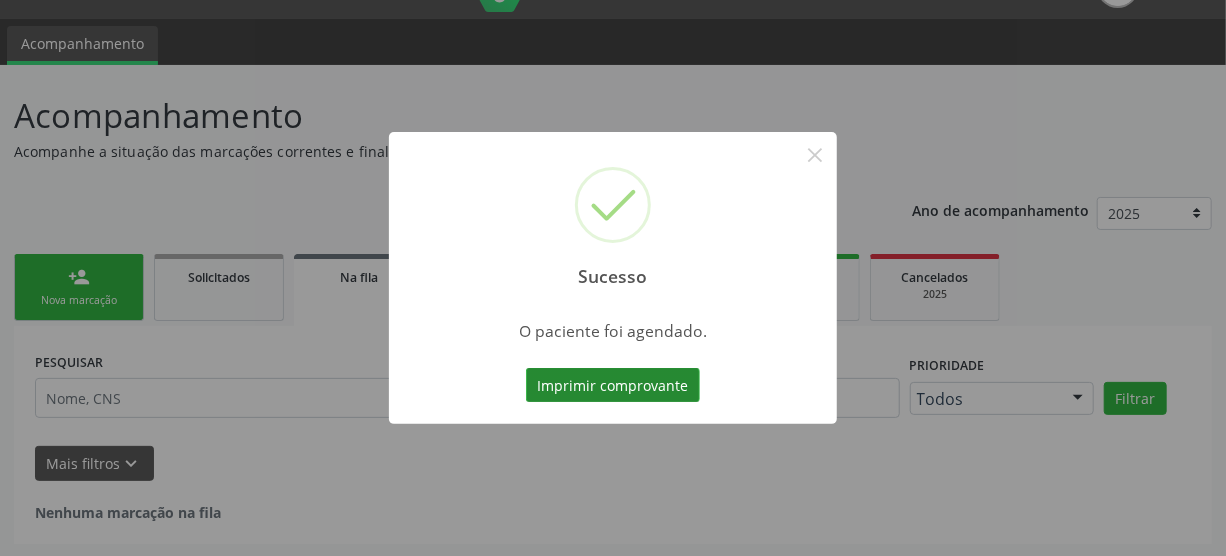 click on "Imprimir comprovante" at bounding box center (613, 385) 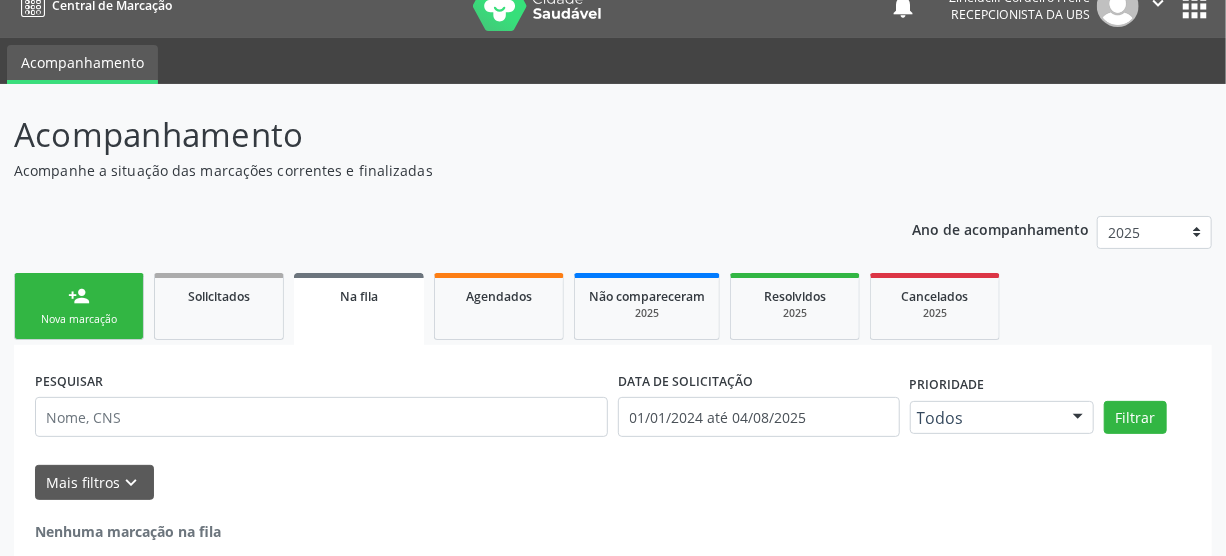 scroll, scrollTop: 0, scrollLeft: 0, axis: both 